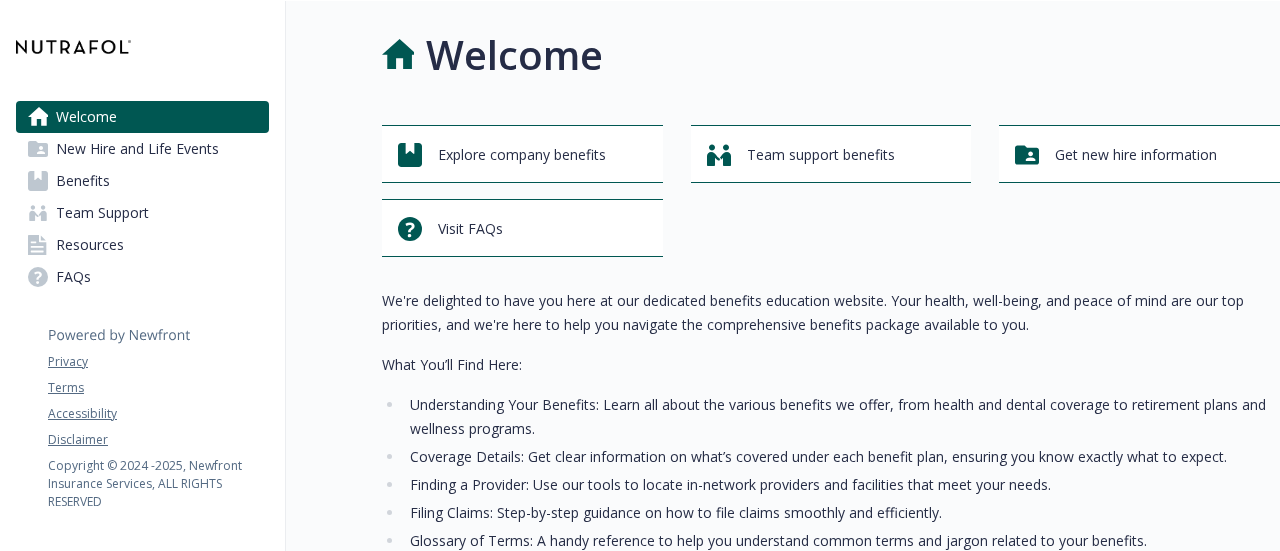 scroll, scrollTop: 0, scrollLeft: 0, axis: both 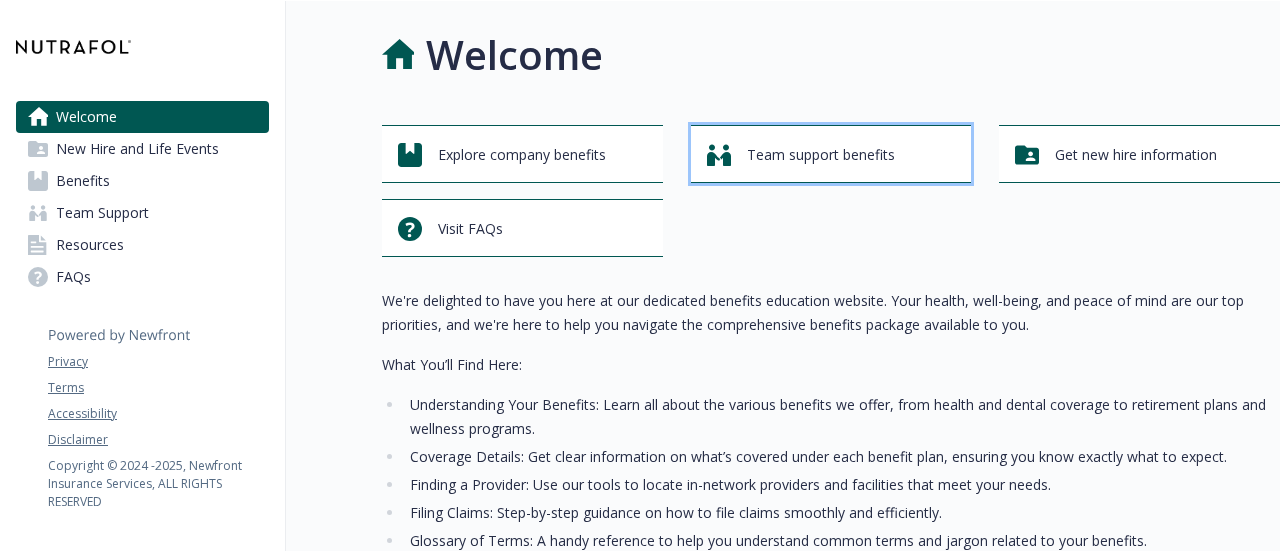 click on "Team support benefits" at bounding box center [821, 155] 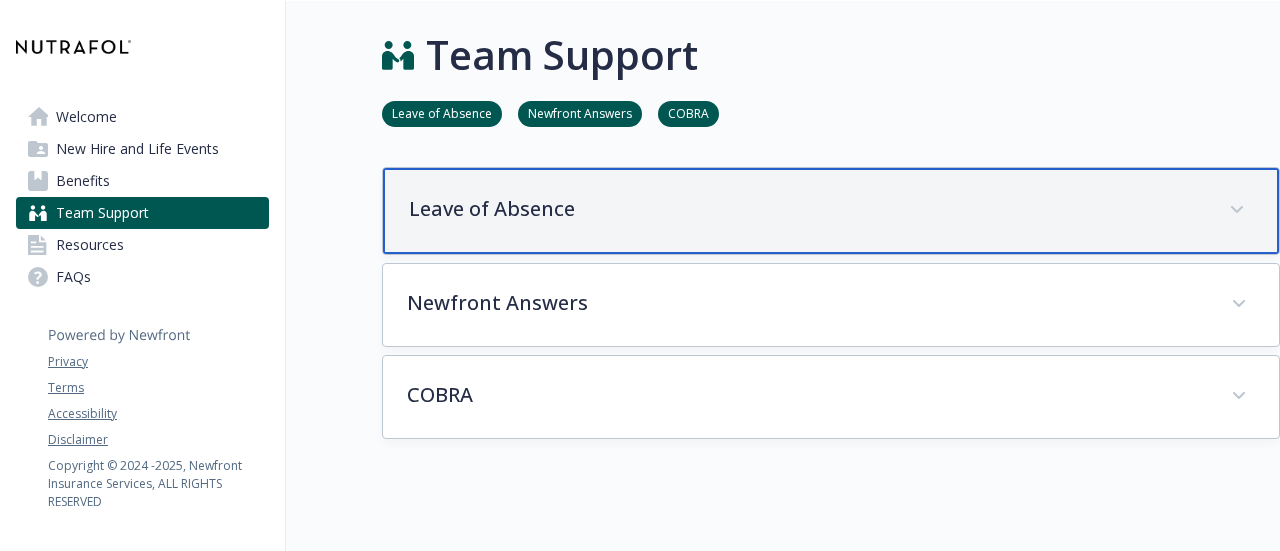 click on "Leave of Absence" at bounding box center (807, 209) 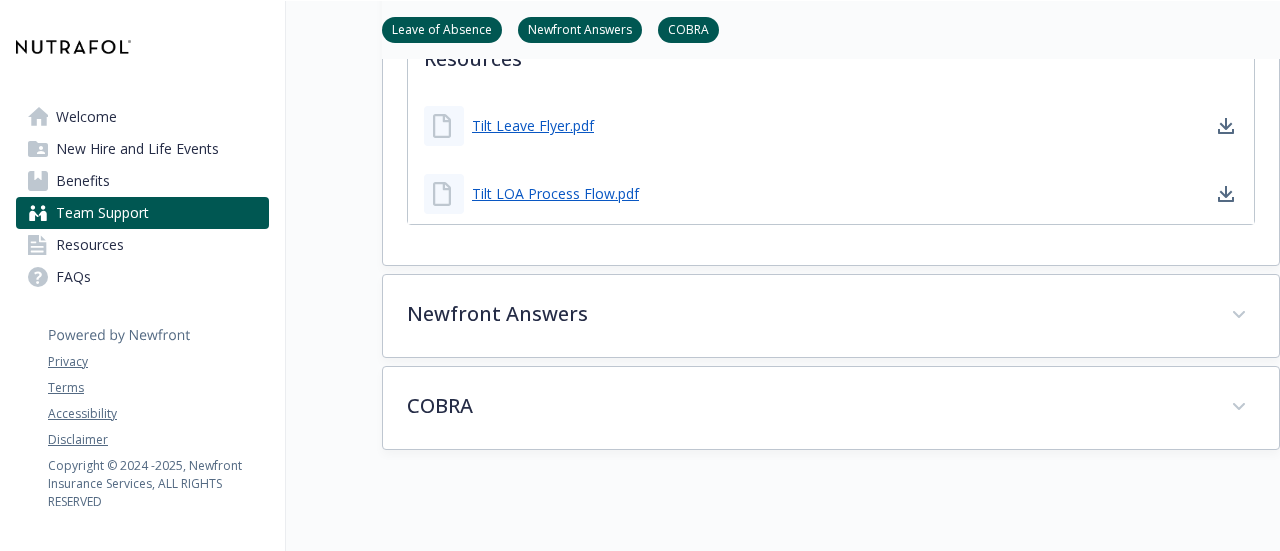 scroll, scrollTop: 811, scrollLeft: 15, axis: both 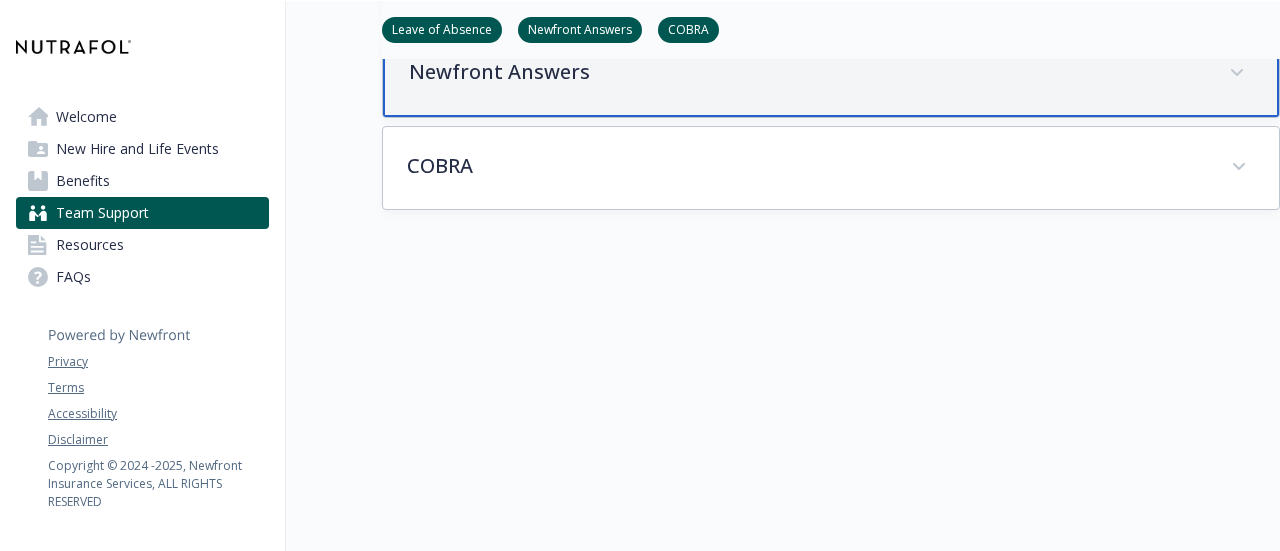 click on "Newfront Answers" at bounding box center [807, 72] 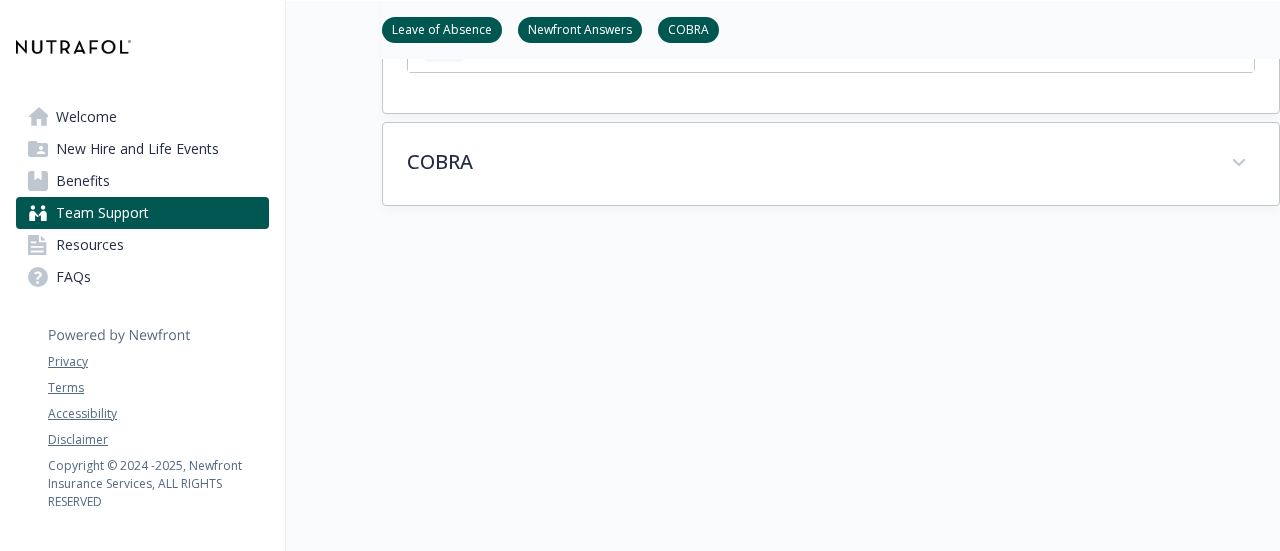 scroll, scrollTop: 1415, scrollLeft: 15, axis: both 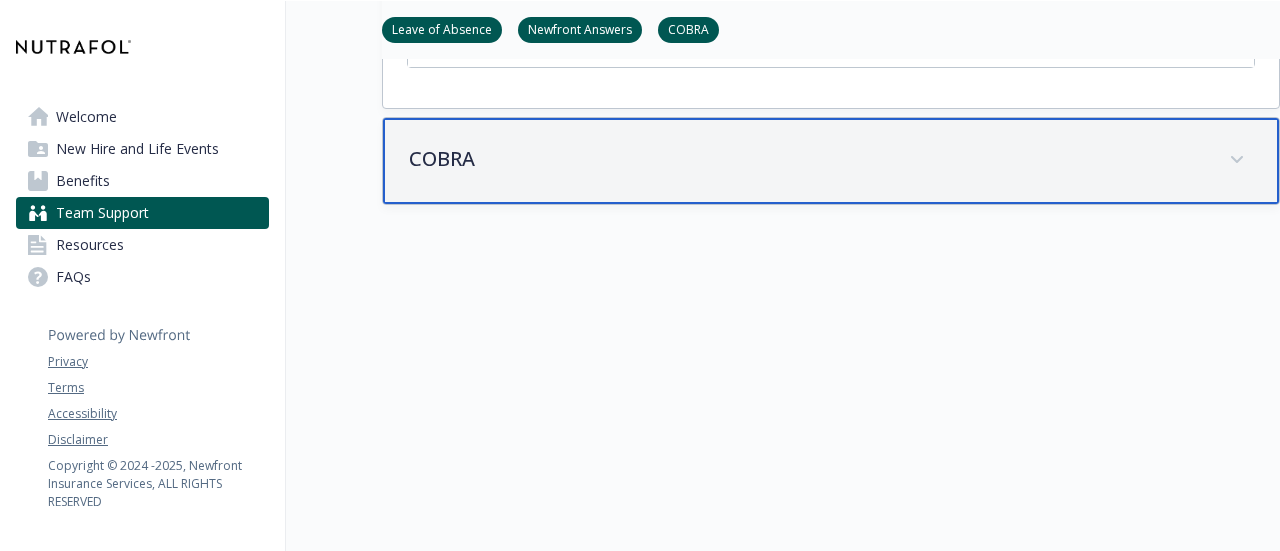 click on "COBRA" at bounding box center (807, 159) 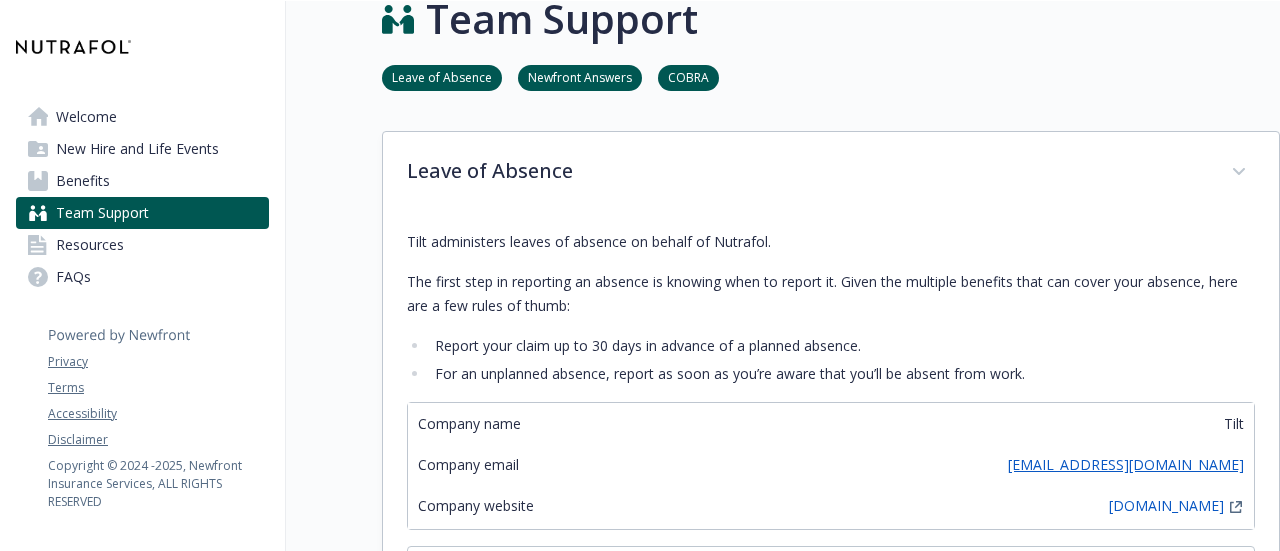 scroll, scrollTop: 36, scrollLeft: 15, axis: both 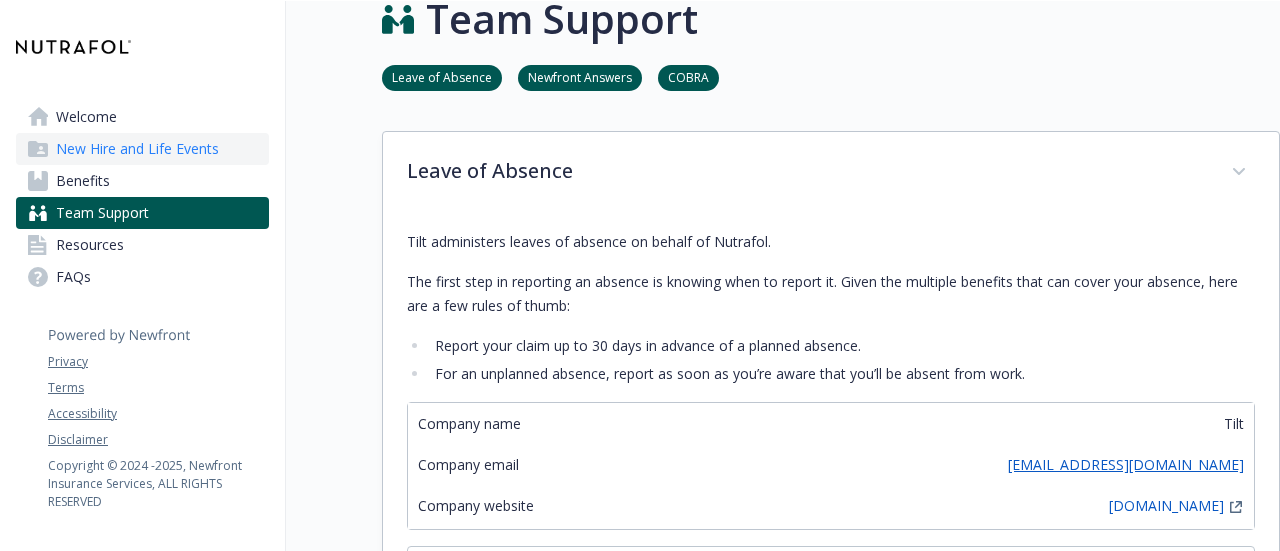 click on "New Hire and Life Events" at bounding box center [137, 149] 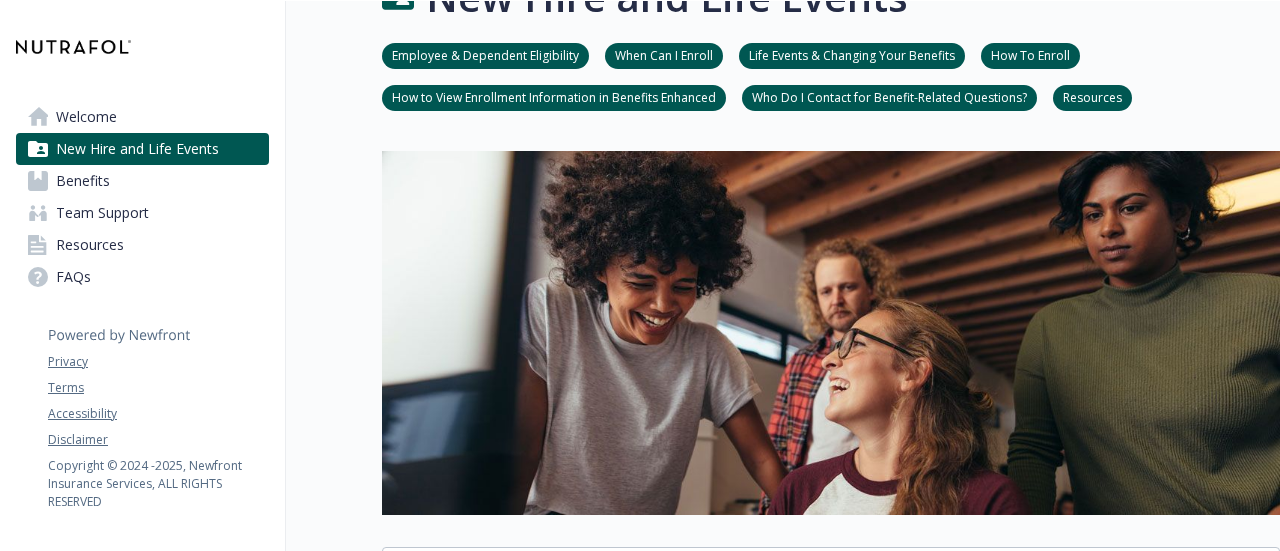 scroll, scrollTop: 0, scrollLeft: 15, axis: horizontal 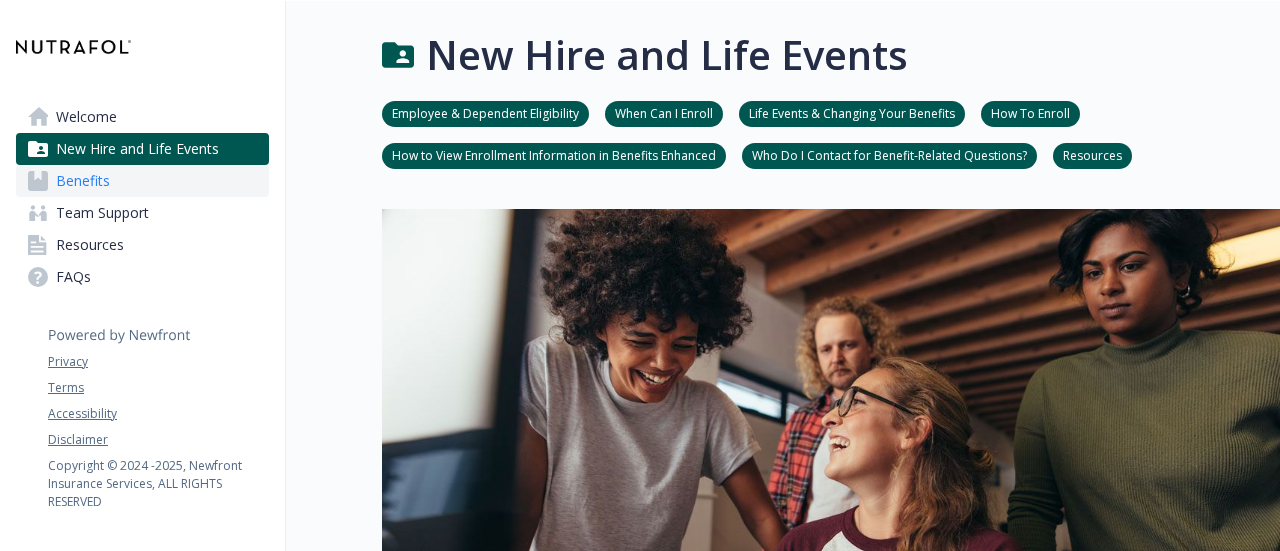 click on "Benefits" at bounding box center (83, 181) 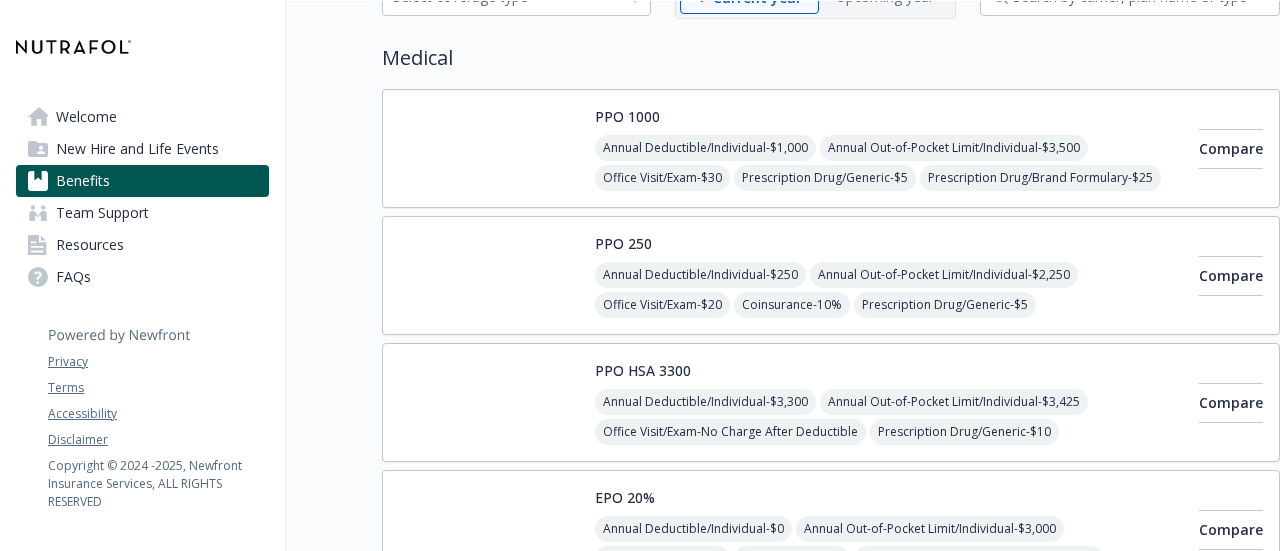 scroll, scrollTop: 134, scrollLeft: 15, axis: both 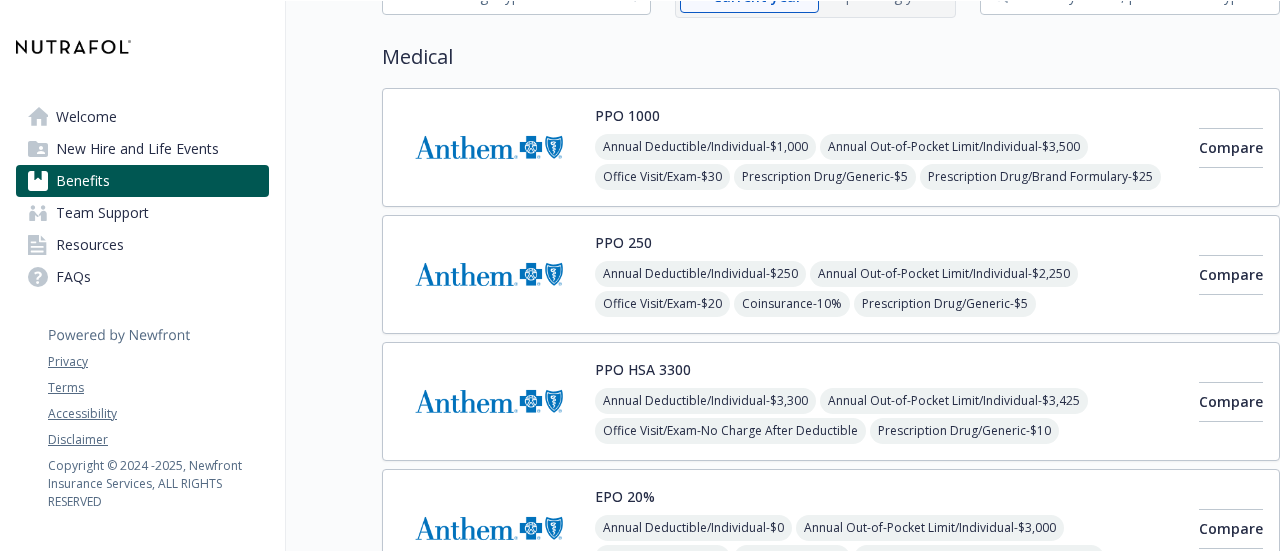 click at bounding box center [489, 147] 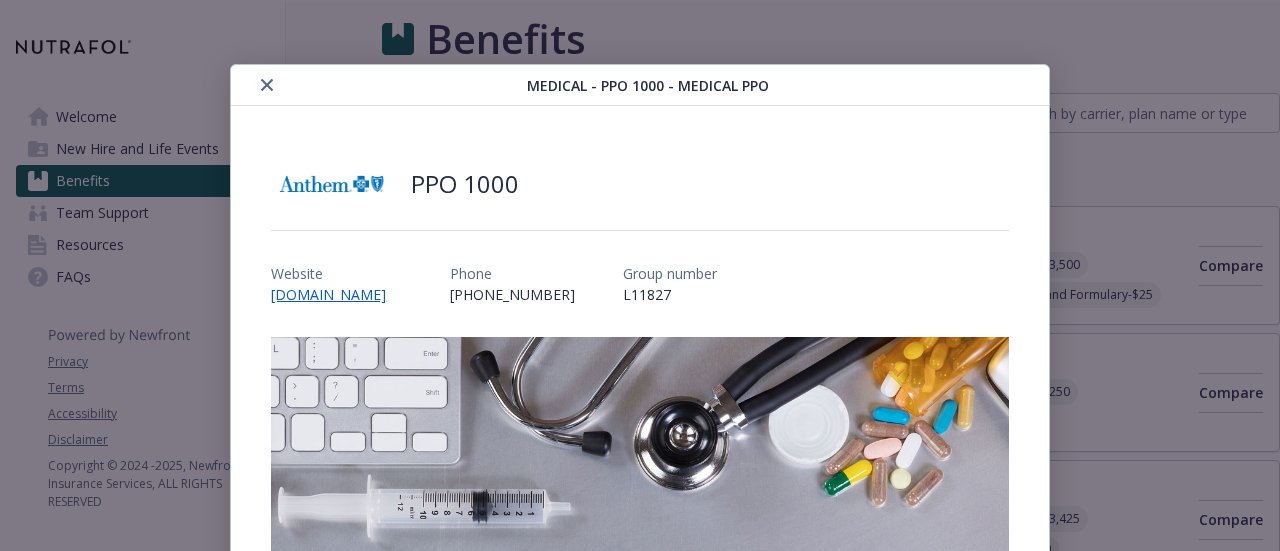 scroll, scrollTop: 134, scrollLeft: 15, axis: both 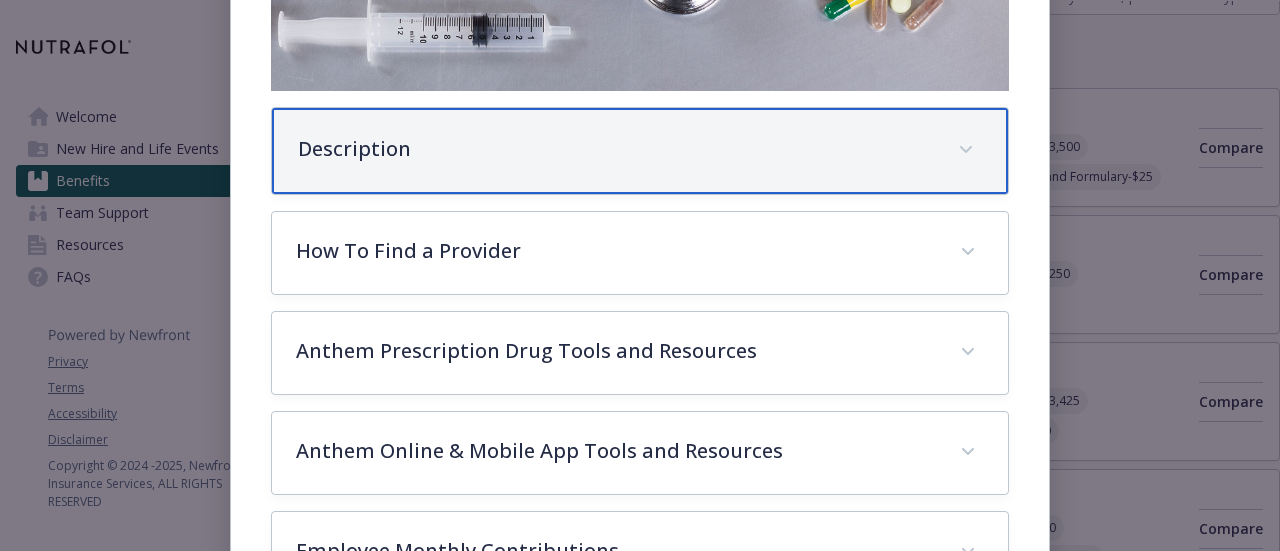 click on "Description" at bounding box center (615, 149) 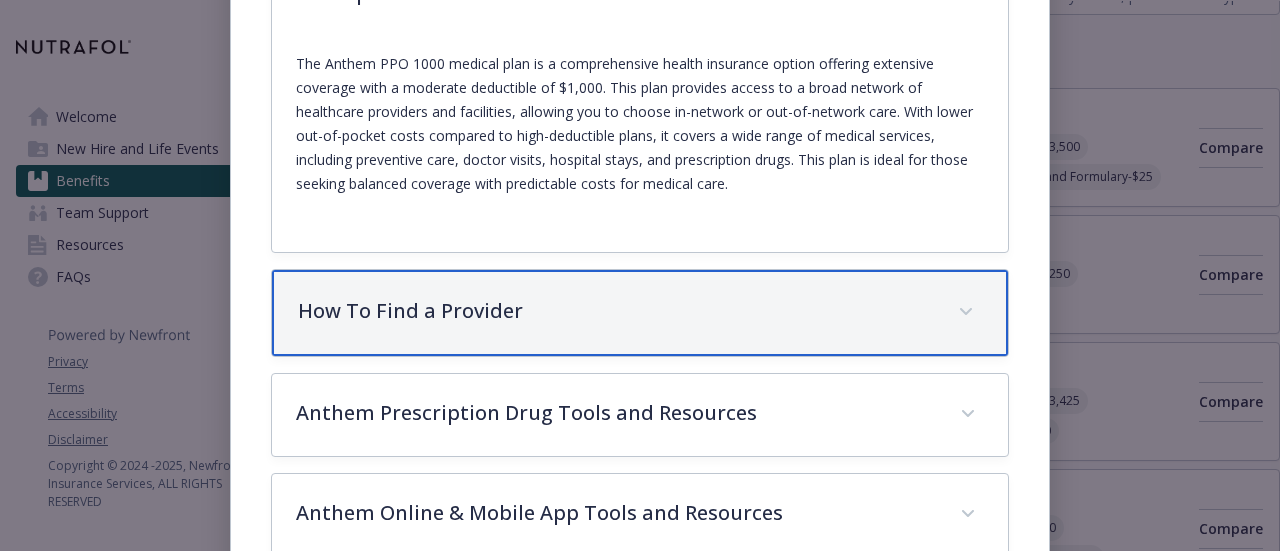click on "How To Find a Provider" at bounding box center (615, 311) 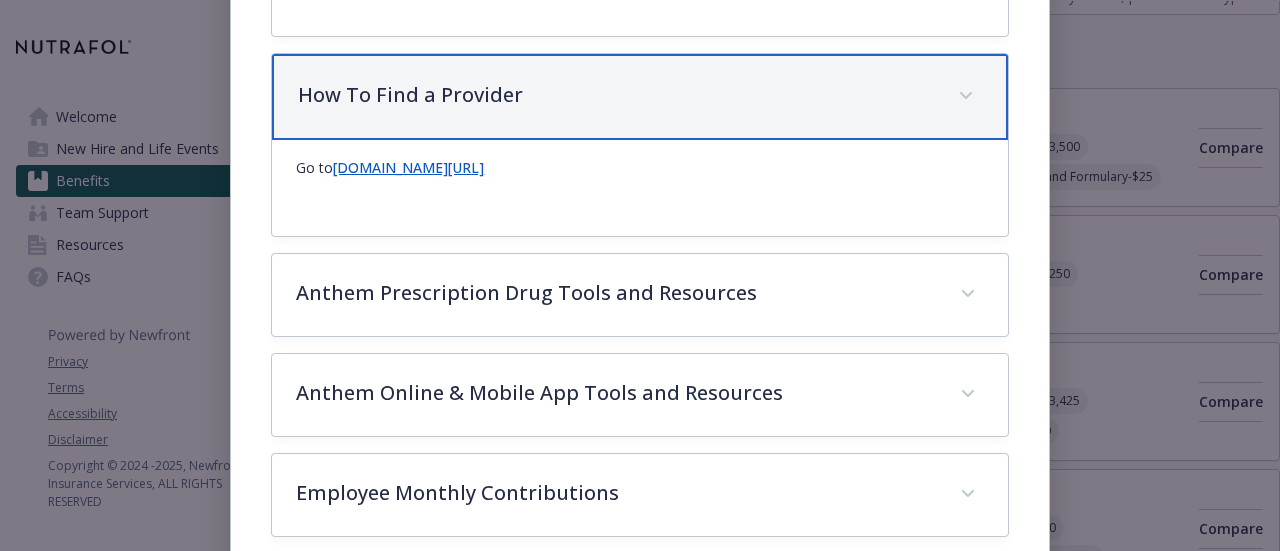 scroll, scrollTop: 856, scrollLeft: 0, axis: vertical 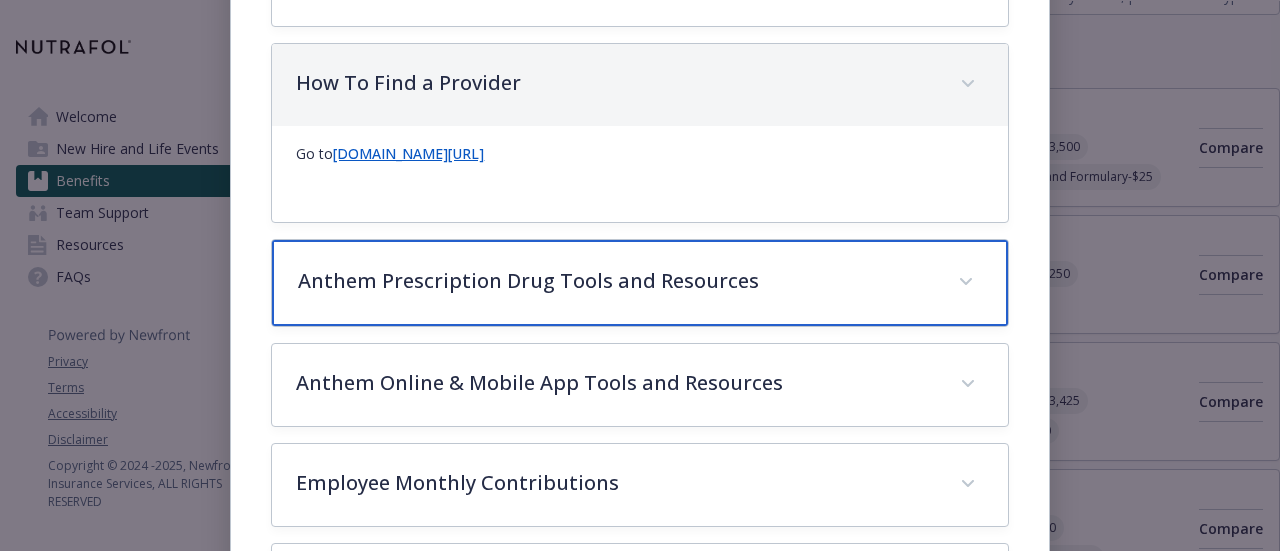 click on "Anthem Prescription Drug Tools and Resources" at bounding box center (639, 283) 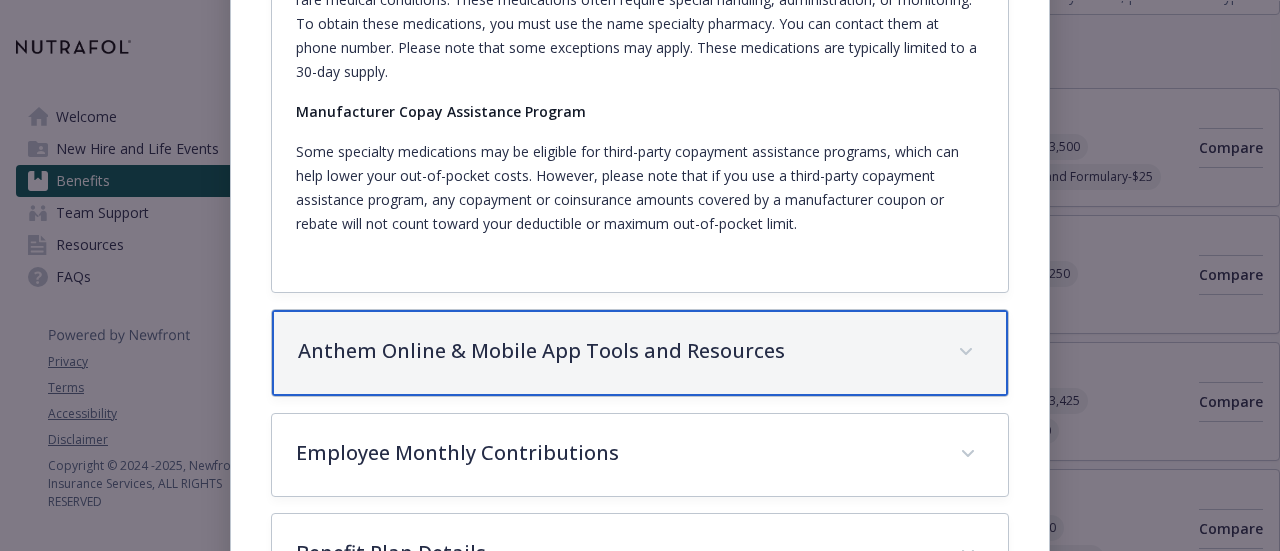 click on "Anthem Online & Mobile App Tools and Resources" at bounding box center [639, 353] 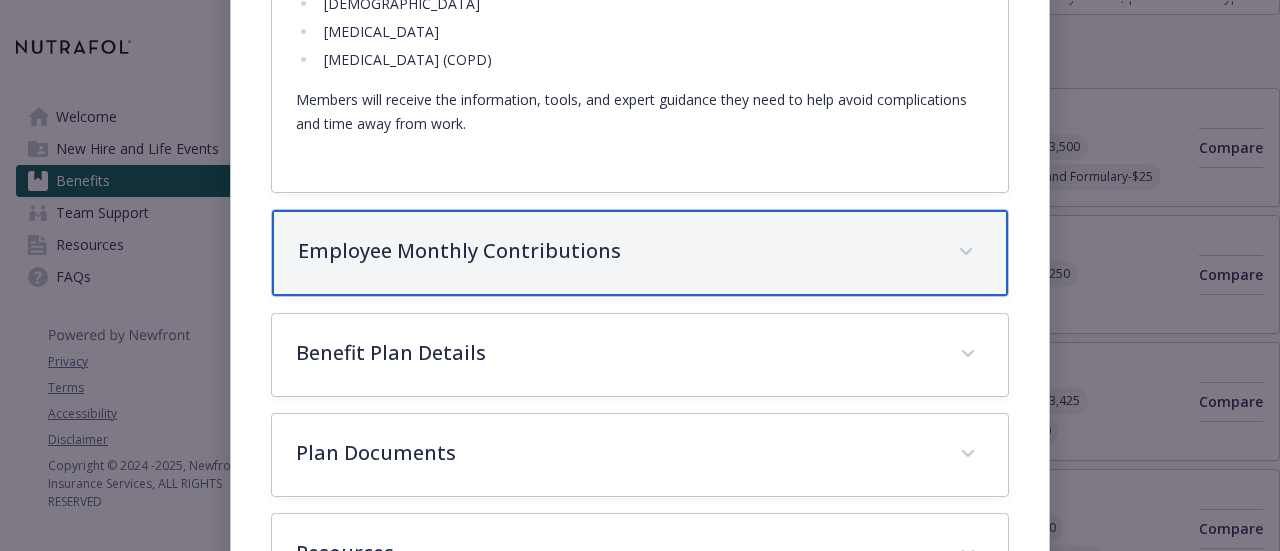 scroll, scrollTop: 3406, scrollLeft: 0, axis: vertical 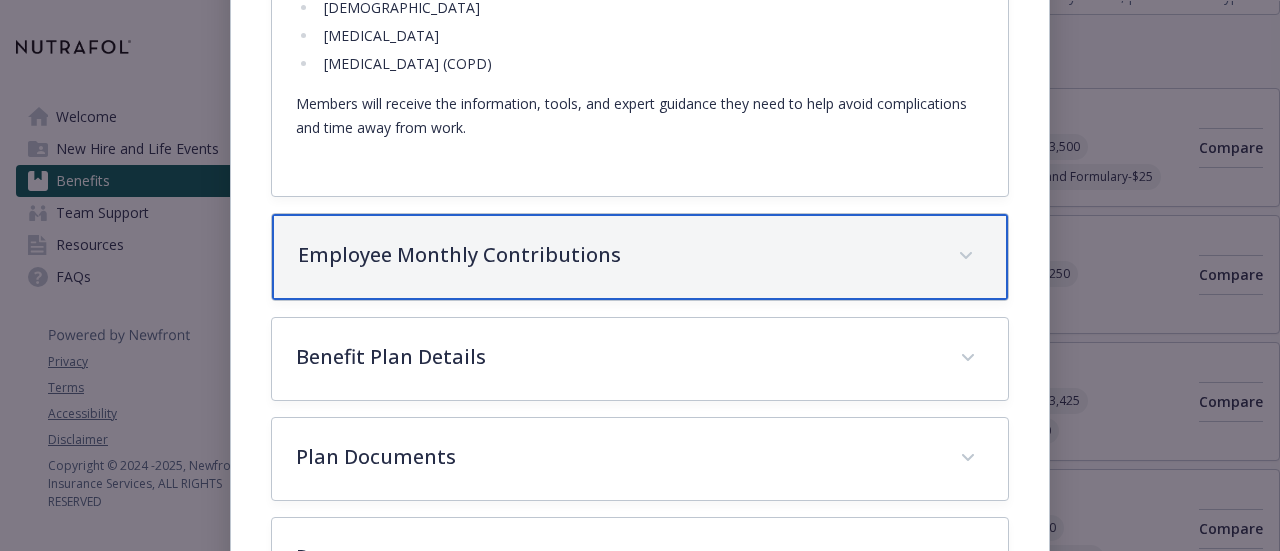 click on "Employee Monthly Contributions" at bounding box center [639, 257] 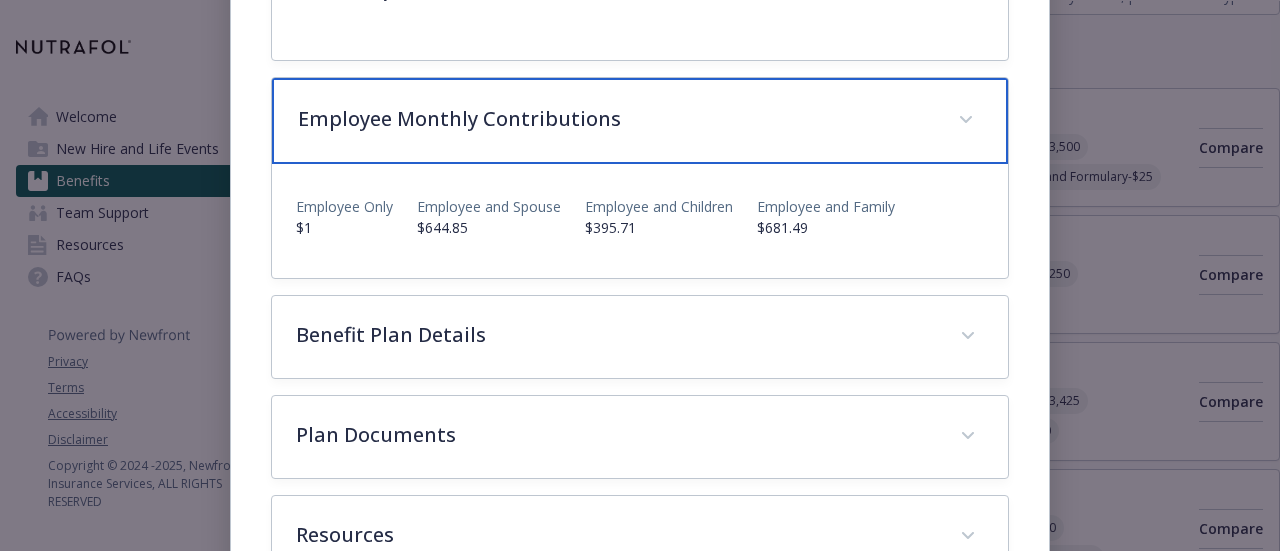 scroll, scrollTop: 3544, scrollLeft: 0, axis: vertical 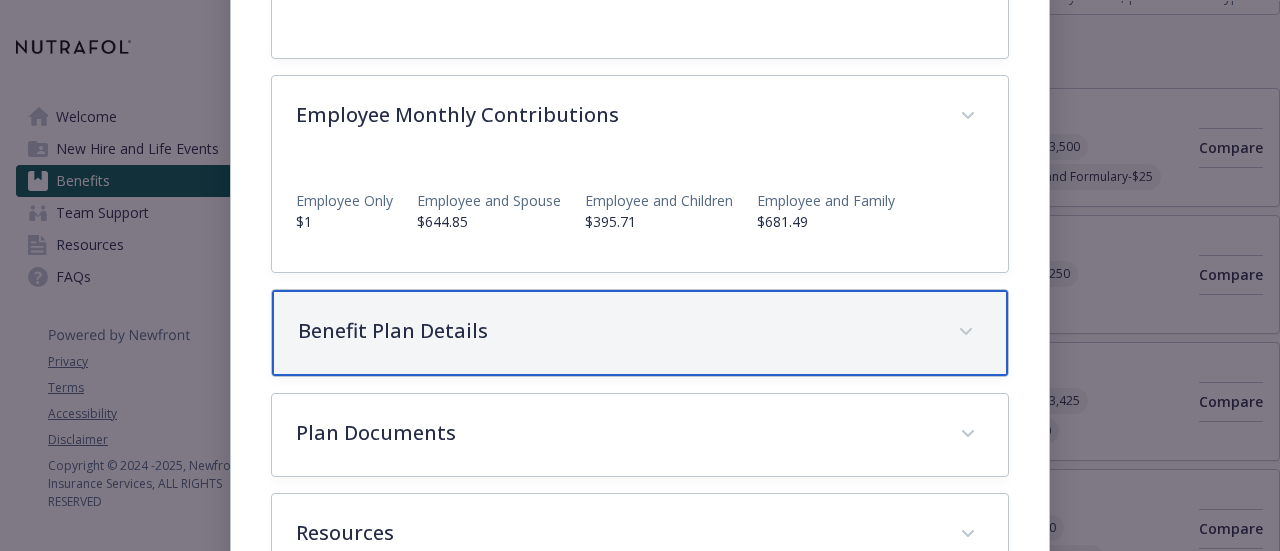 click on "Benefit Plan Details" at bounding box center (615, 331) 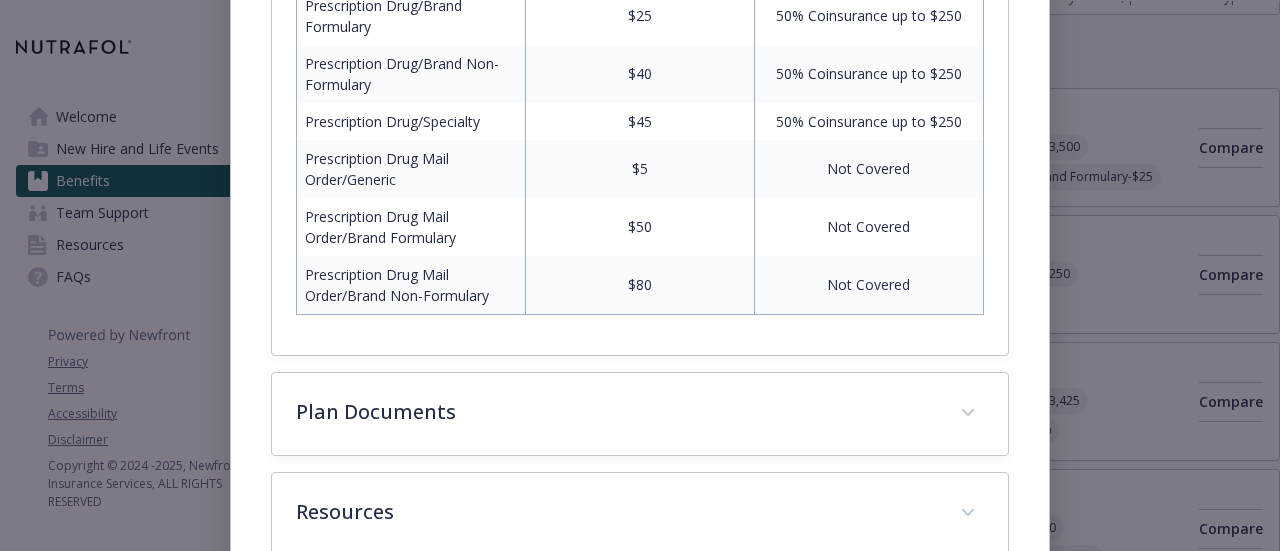 scroll, scrollTop: 4672, scrollLeft: 0, axis: vertical 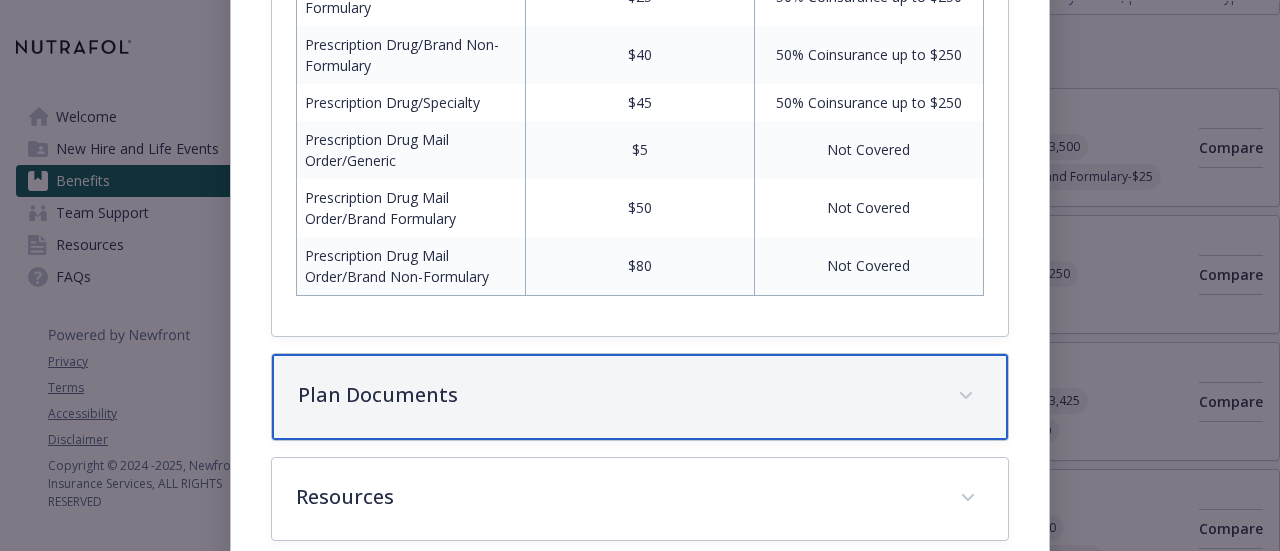 click on "Plan Documents" at bounding box center (639, 397) 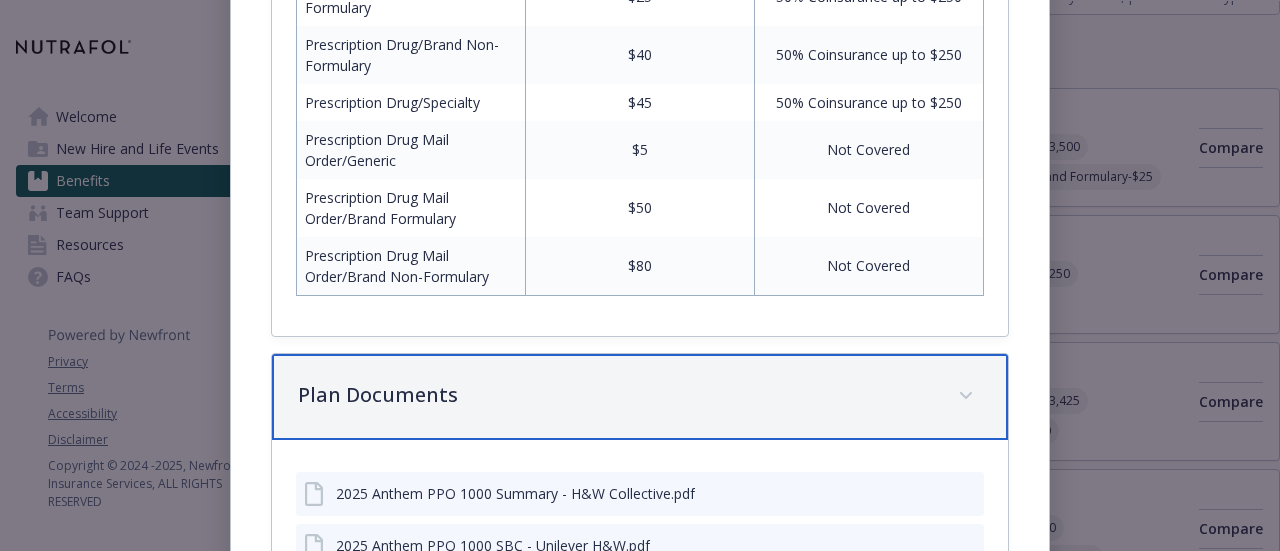 scroll, scrollTop: 4892, scrollLeft: 0, axis: vertical 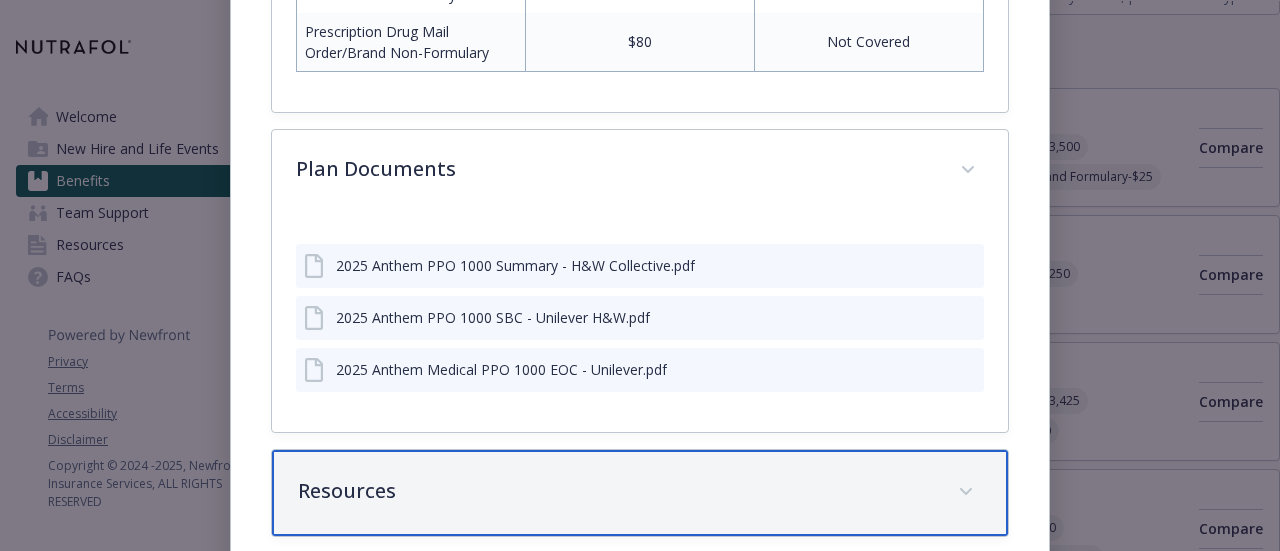 click on "Resources" at bounding box center (639, 493) 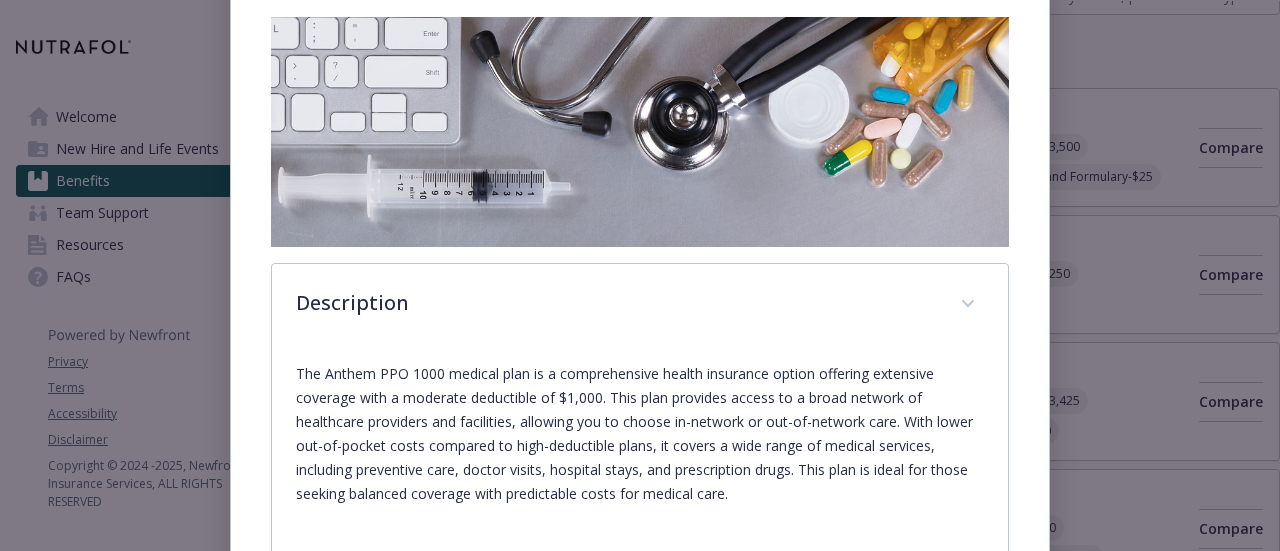 scroll, scrollTop: 0, scrollLeft: 0, axis: both 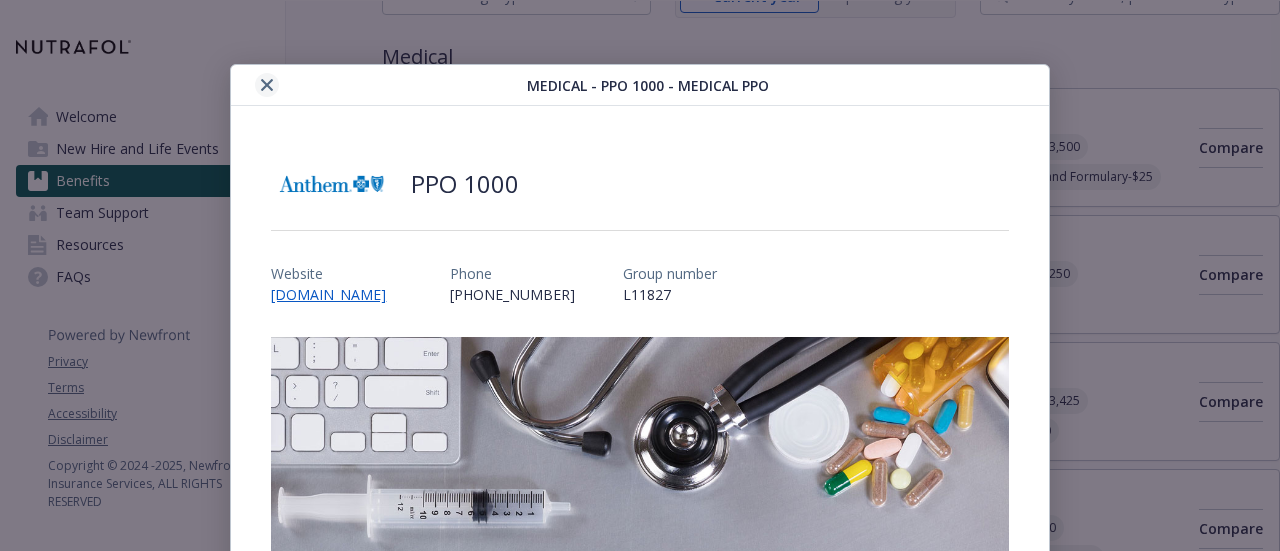 click 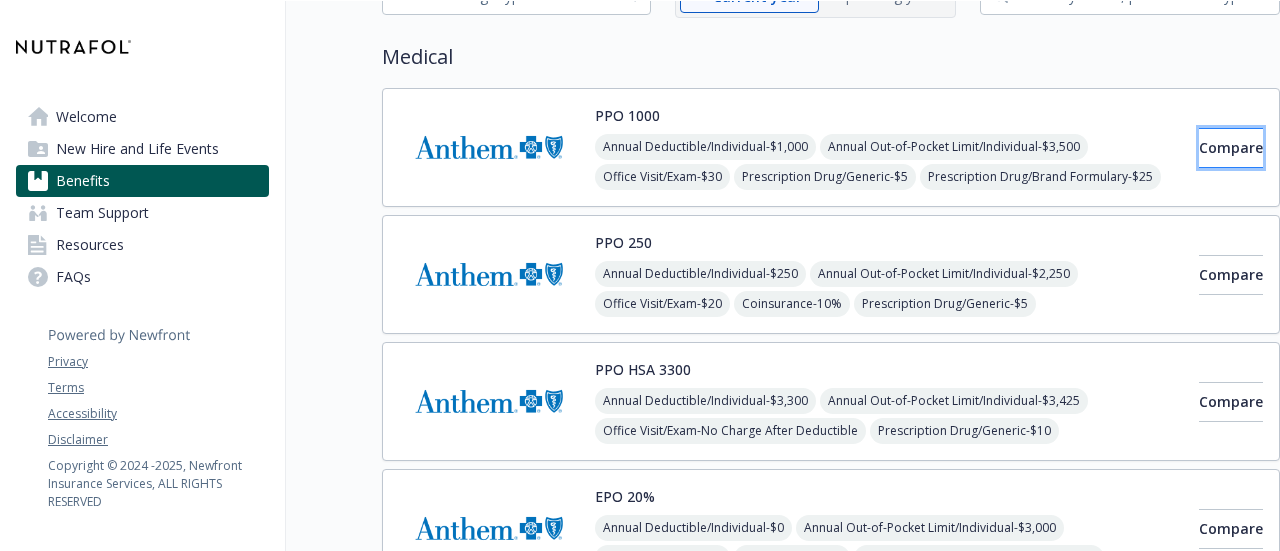 click on "Compare" at bounding box center [1231, 148] 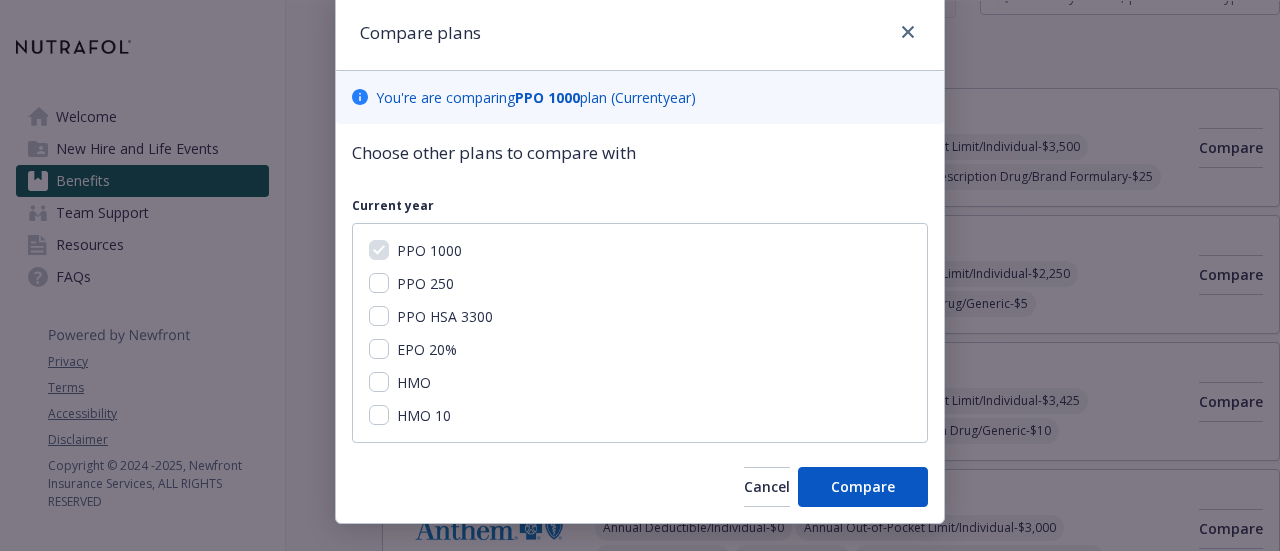 scroll, scrollTop: 70, scrollLeft: 0, axis: vertical 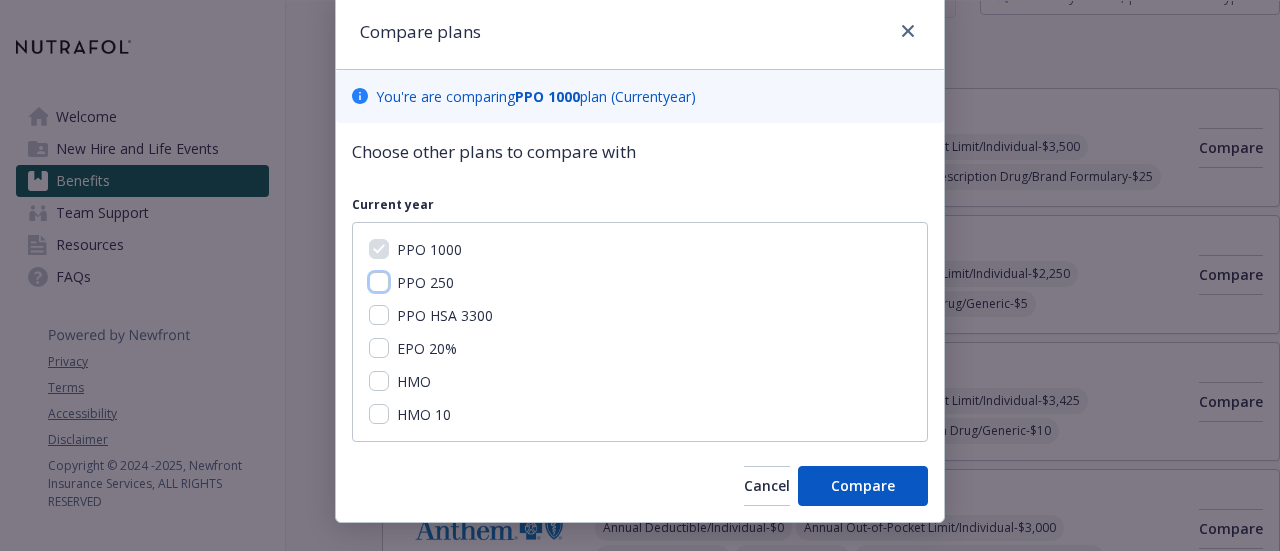 click on "PPO 250" at bounding box center [379, 282] 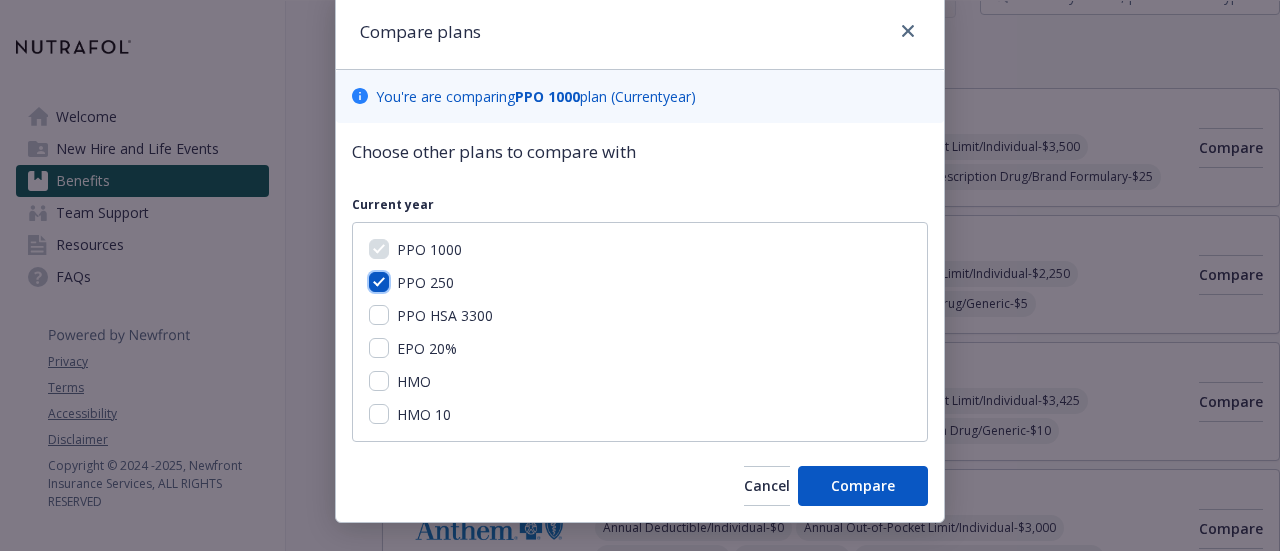 checkbox on "true" 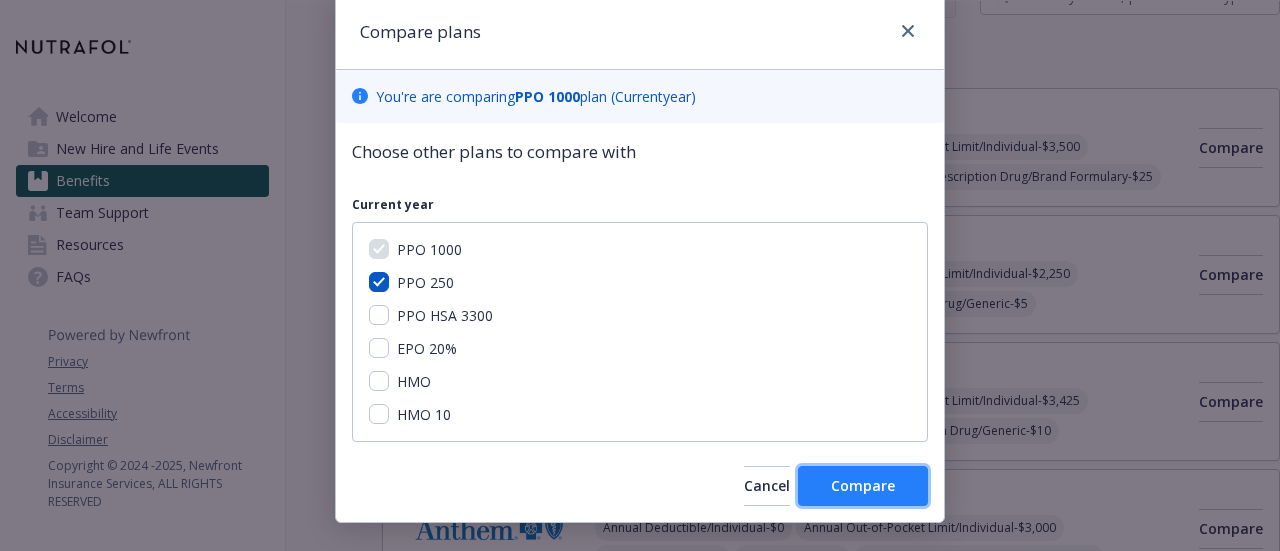 click on "Compare" at bounding box center [863, 485] 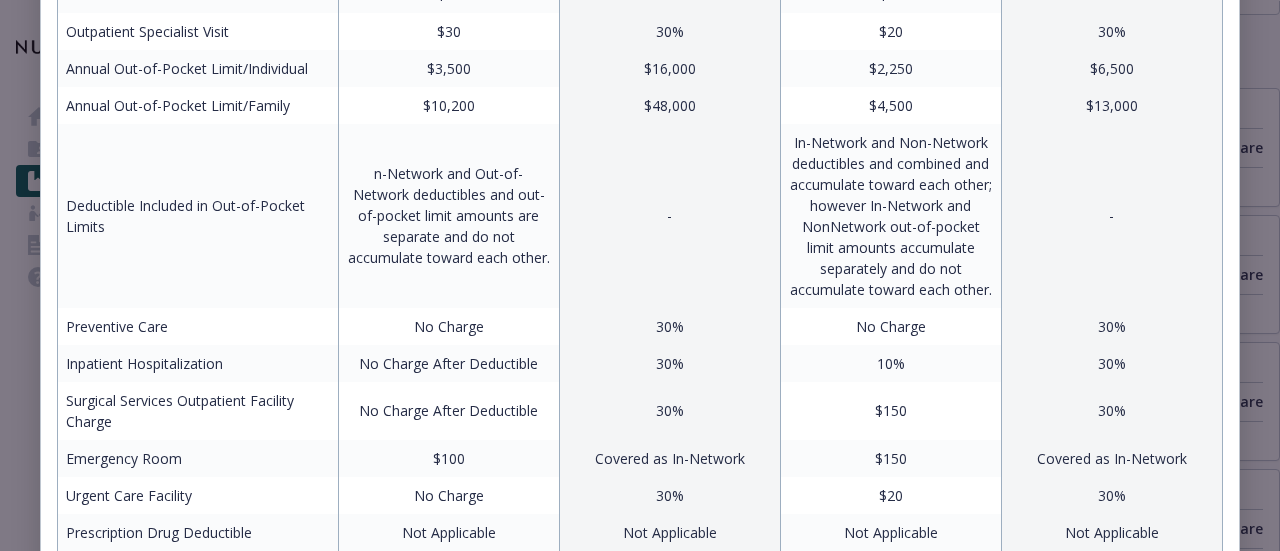 scroll, scrollTop: 523, scrollLeft: 0, axis: vertical 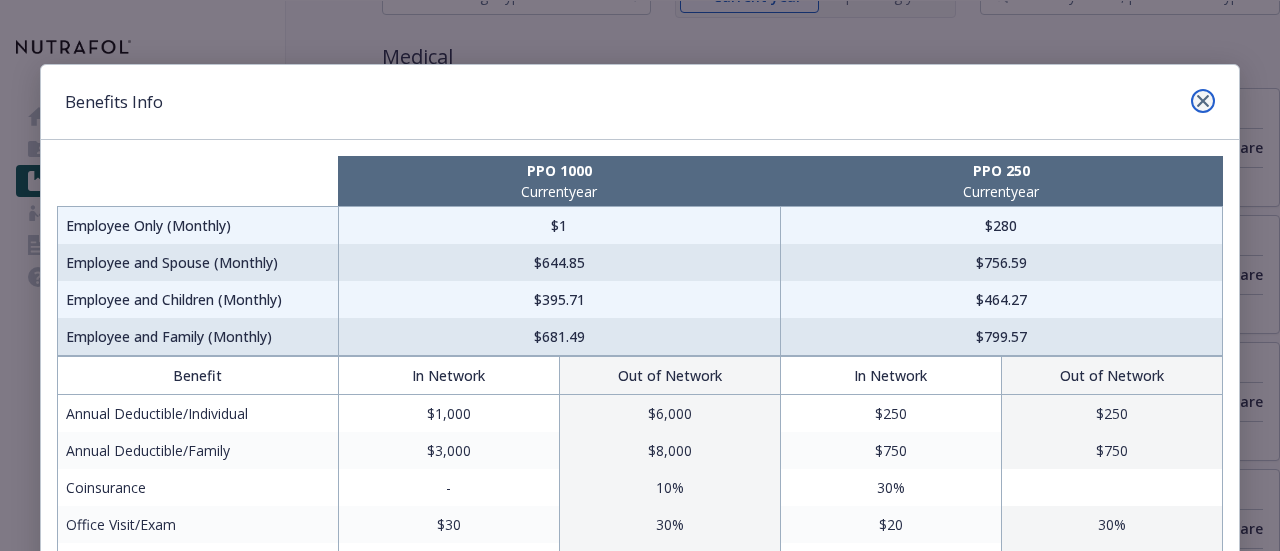 click 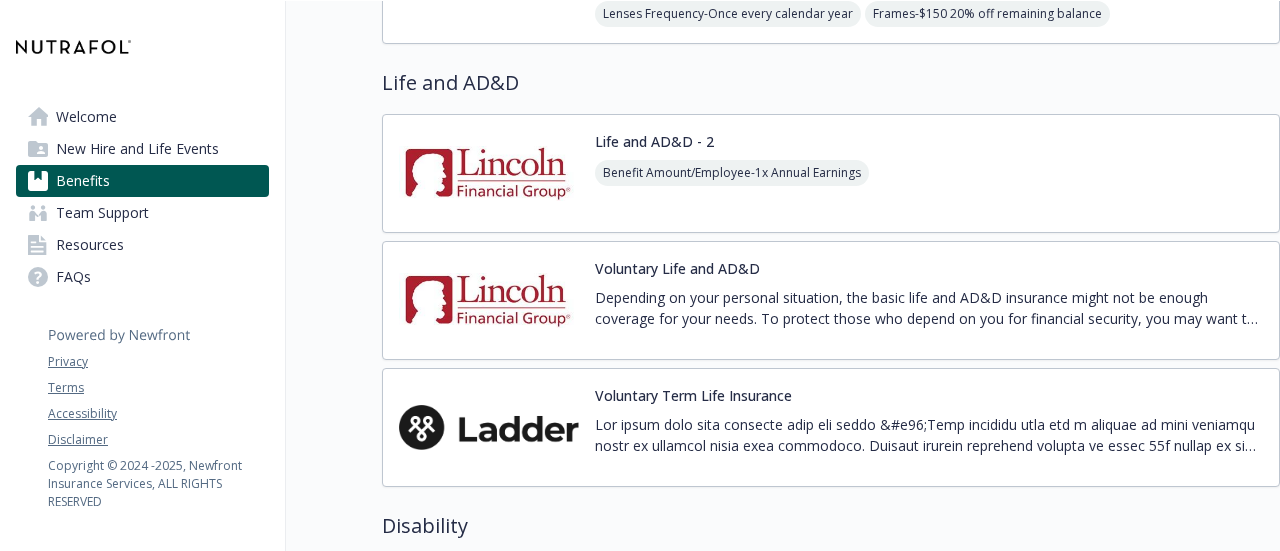 scroll, scrollTop: 1438, scrollLeft: 15, axis: both 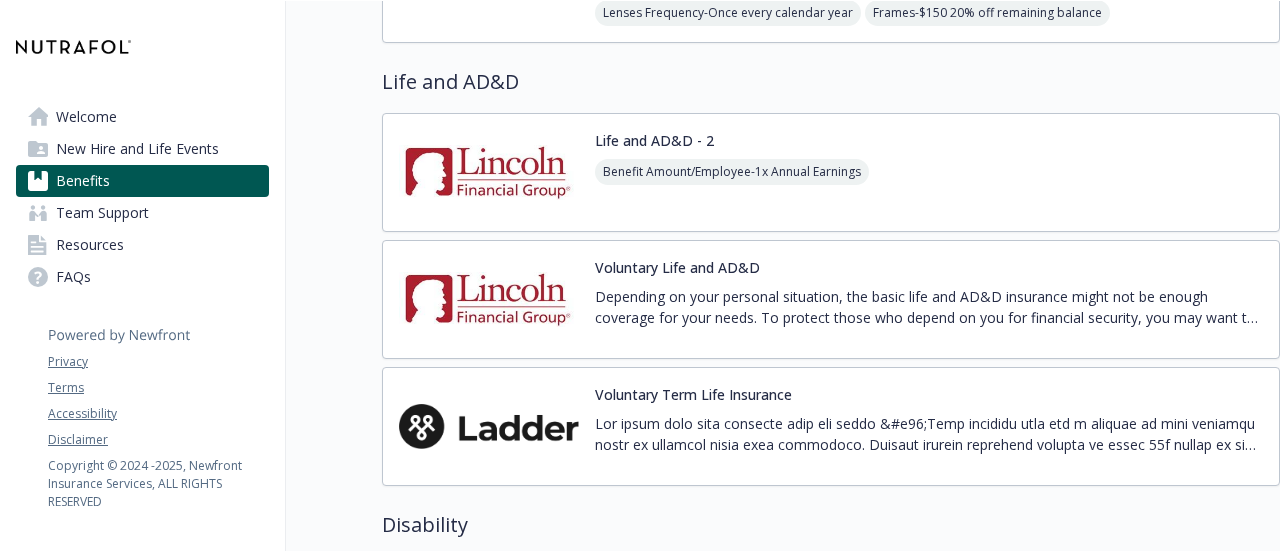 click at bounding box center (489, 426) 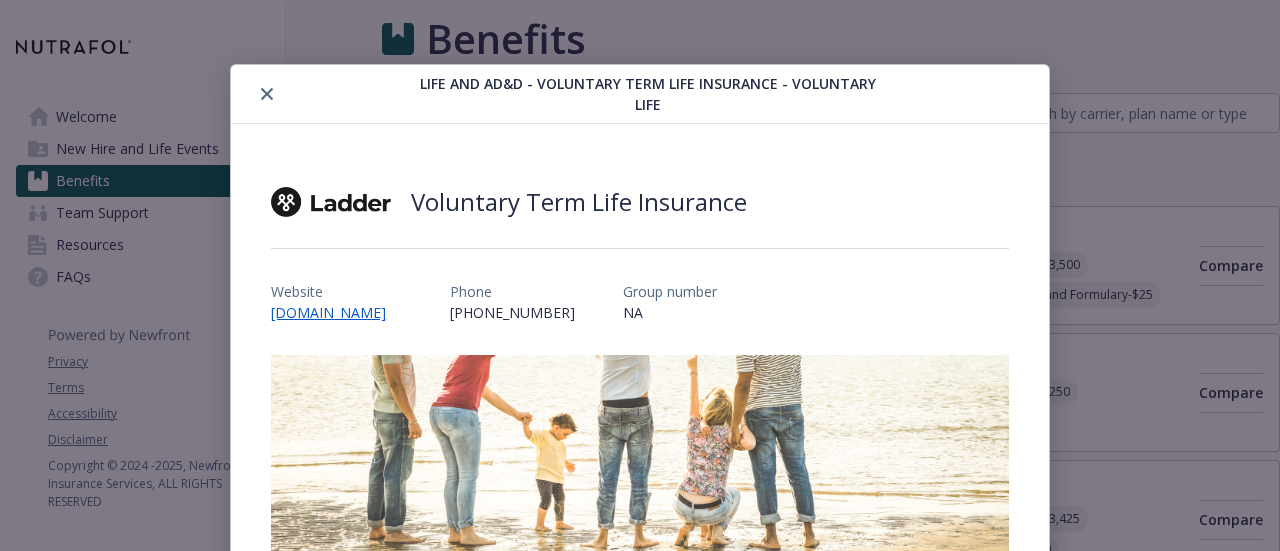 scroll, scrollTop: 1438, scrollLeft: 15, axis: both 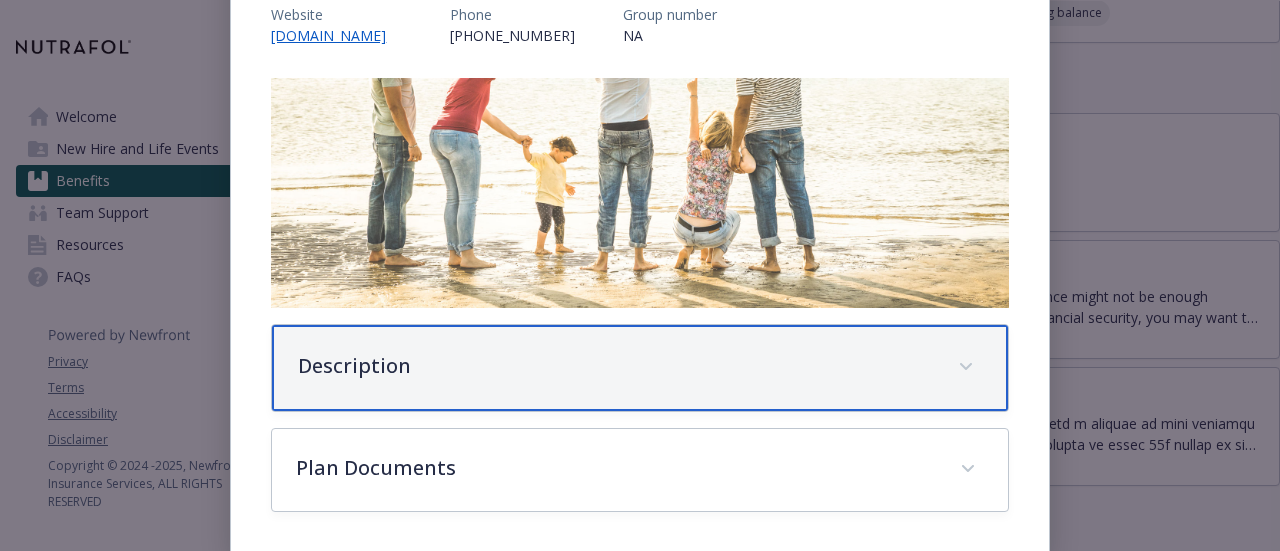 click on "Description" at bounding box center (639, 368) 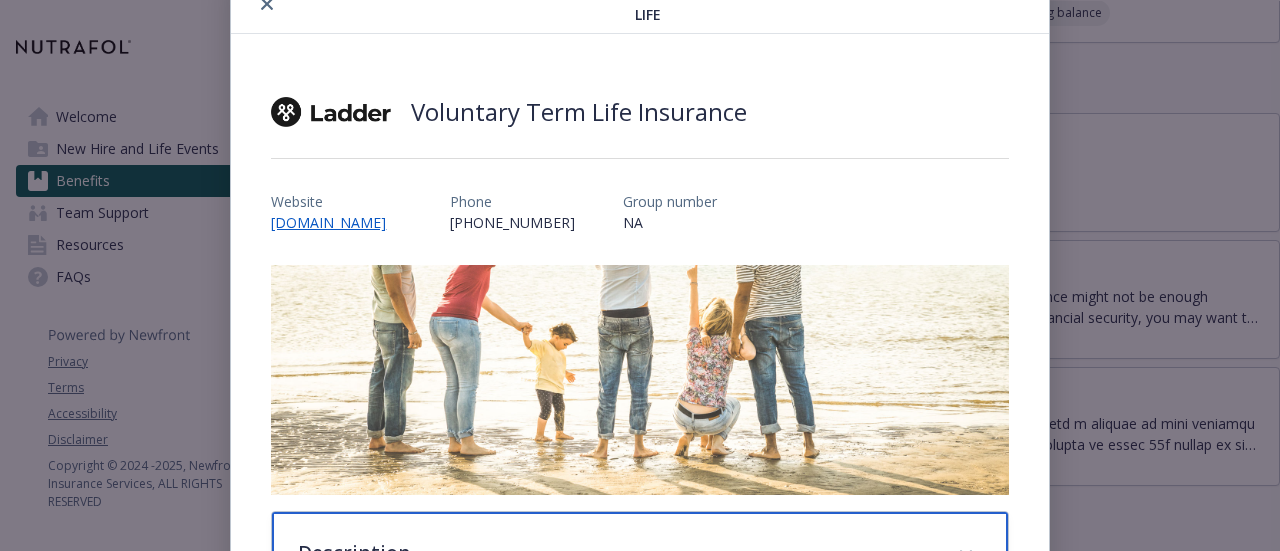 scroll, scrollTop: 89, scrollLeft: 0, axis: vertical 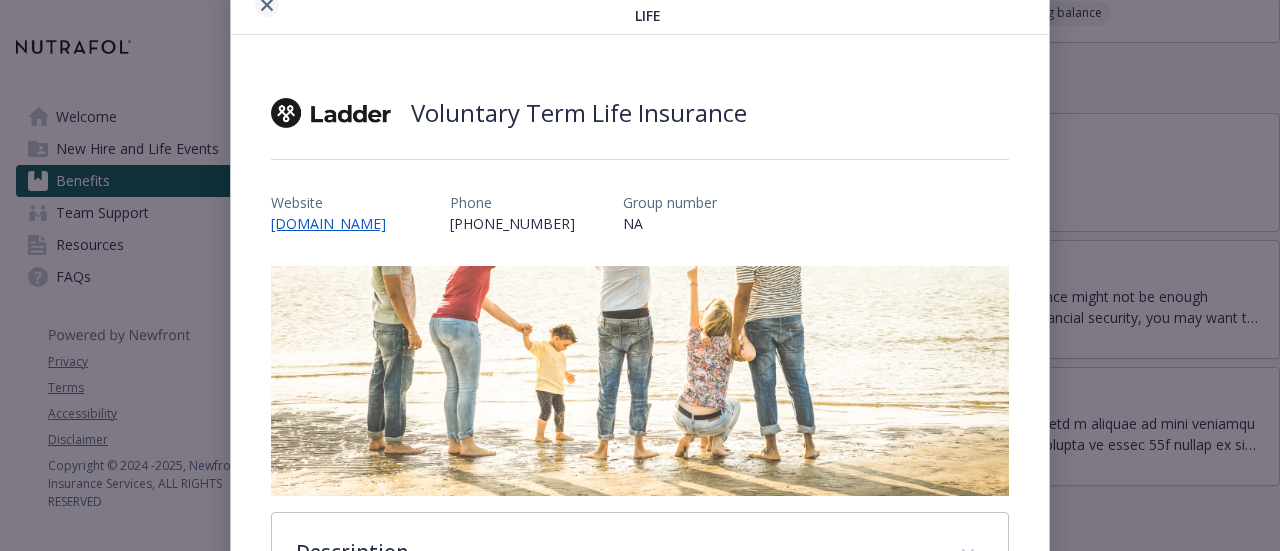 click 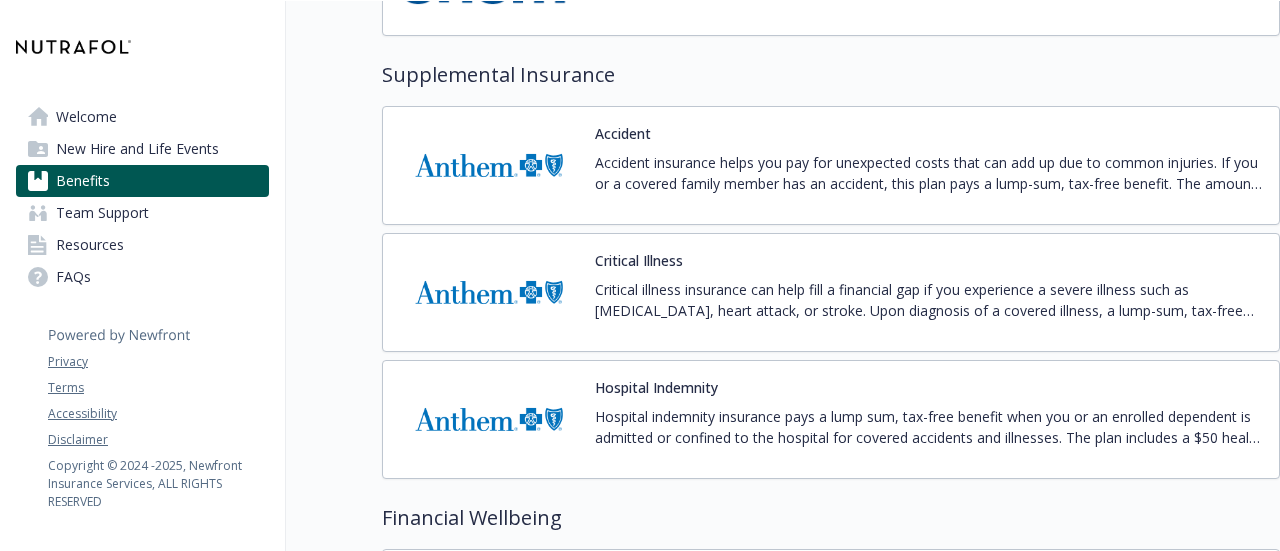 scroll, scrollTop: 2334, scrollLeft: 15, axis: both 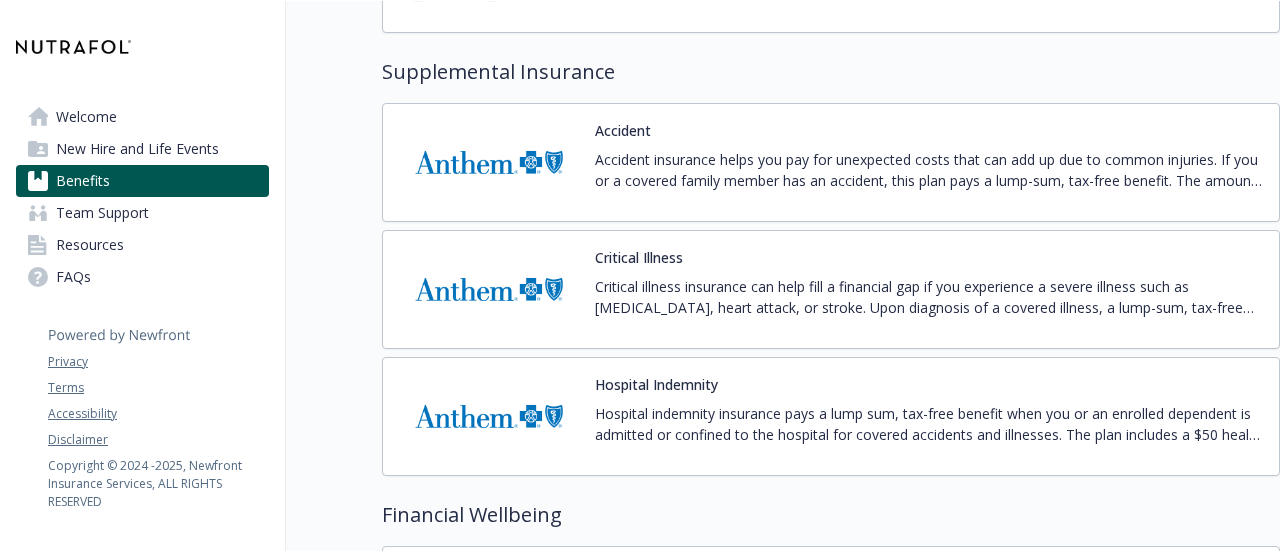 click on "Critical illness insurance can help fill a financial gap if you experience a severe illness such as [MEDICAL_DATA], heart attack, or stroke. Upon diagnosis of a covered illness, a lump-sum, tax-free benefit is immediately paid to you. Use it to help cover medical costs, transportation, child care, lost income, or any other need following a critical illness. You choose a benefit amount that fits your paycheck and can cover yourself and your family members if needed.
Pre-existing conditions are excluded if you have been diagnosed with the illness before gaining coverage.
Critical Illness Coverage Amounts
Employee: $10,000 or $20,000
Spouse: 50% of employee election
Dependent children: 50% of employee election
Health screening benefit: $50 per insured individual, per year" at bounding box center (929, 297) 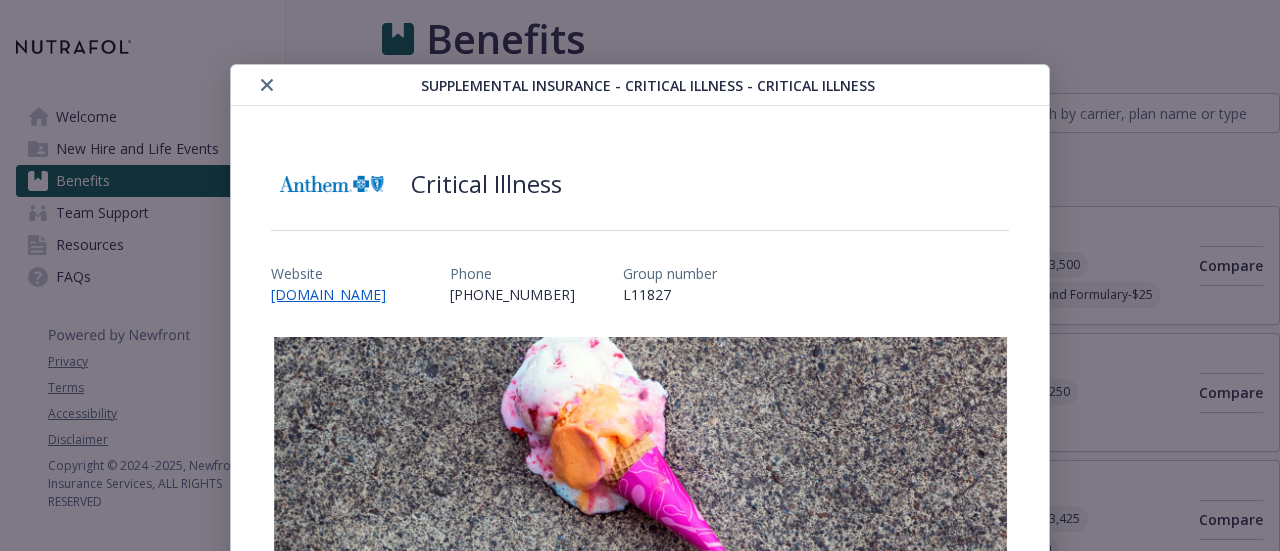 scroll, scrollTop: 2334, scrollLeft: 15, axis: both 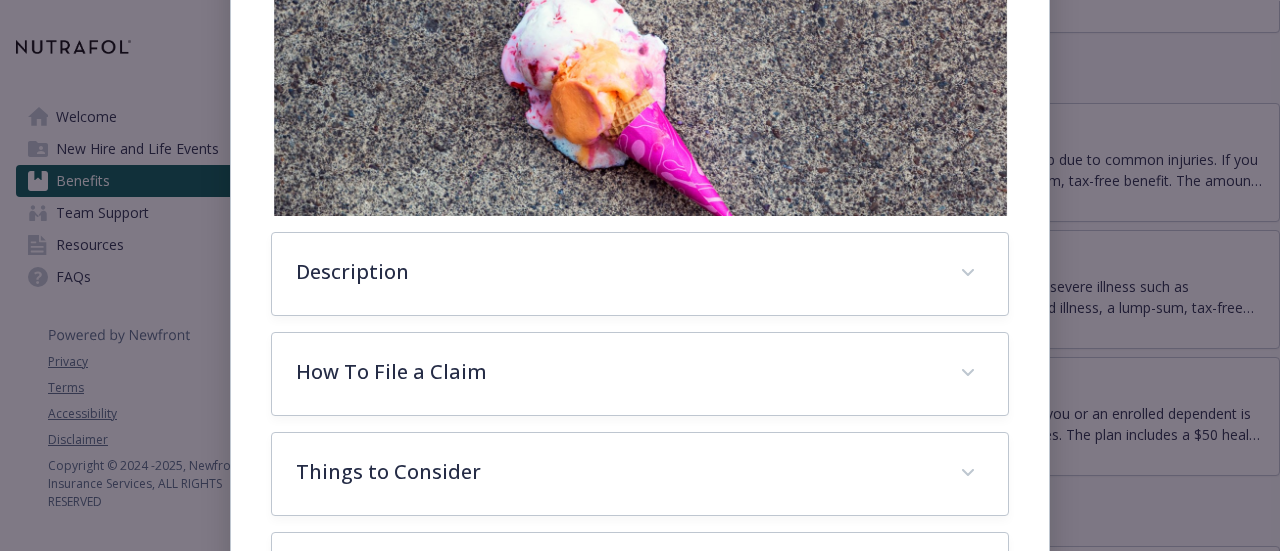 click on "Description Critical illness insurance can help fill a financial gap if you experience a severe illness such as [MEDICAL_DATA], heart attack, or stroke. Upon diagnosis of a covered illness, a lump-sum, tax-free benefit is immediately paid to you. Use it to help cover medical costs, transportation, child care, lost income, or any other need following a critical illness. You choose a benefit amount that fits your paycheck and can cover yourself and your family members if needed.
Pre-existing conditions are excluded if you have been diagnosed with the illness before gaining coverage.
Critical Illness Coverage Amounts
Employee: $10,000 or $20,000
Spouse: 50% of employee election
Dependent children: 50% of employee election
Health screening benefit: $50 per insured individual, per year How To File a Claim You can file claims online at  [URL][DOMAIN_NAME]  or you can print a claim form from that website and file it by mail or fax.
Things to Consider Calculate Your Cost Plan Documents" at bounding box center [639, 354] 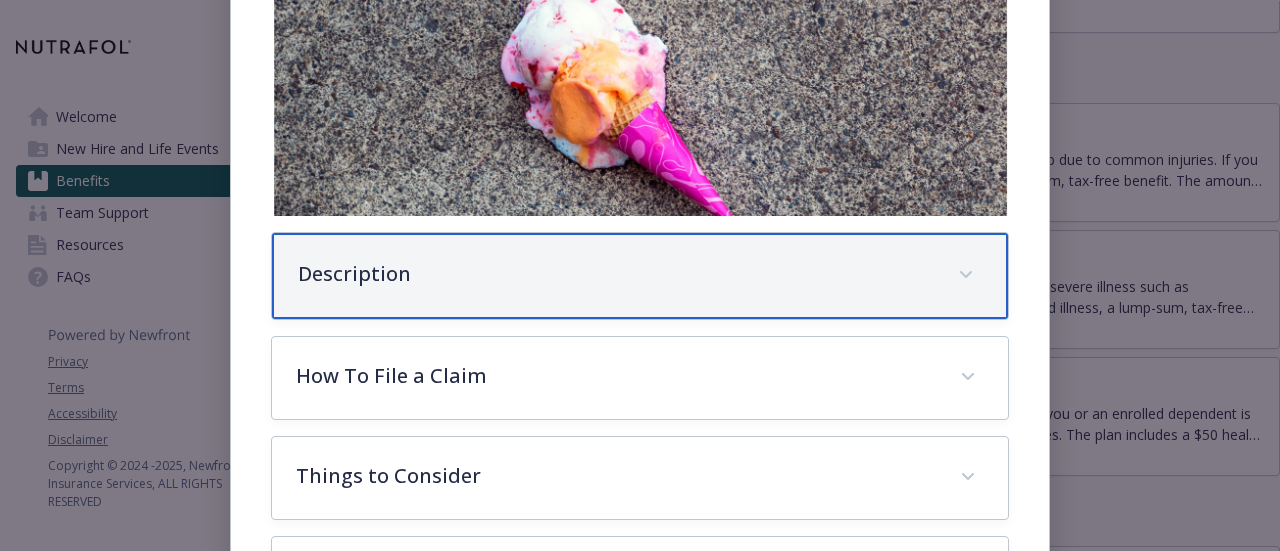 click on "Description" at bounding box center [615, 274] 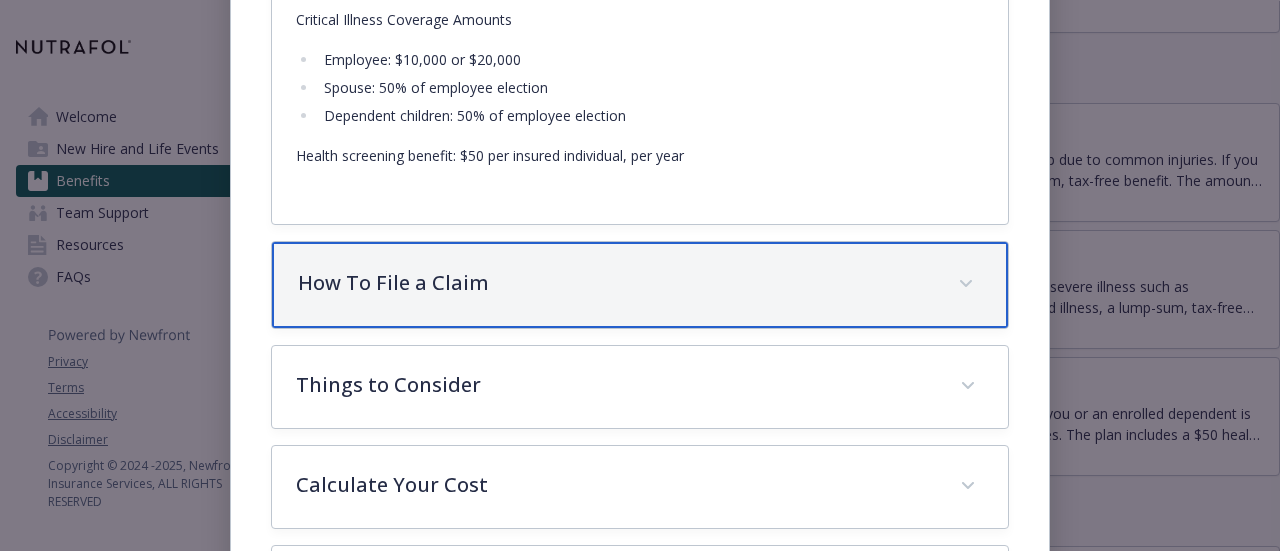 click on "How To File a Claim" at bounding box center (615, 283) 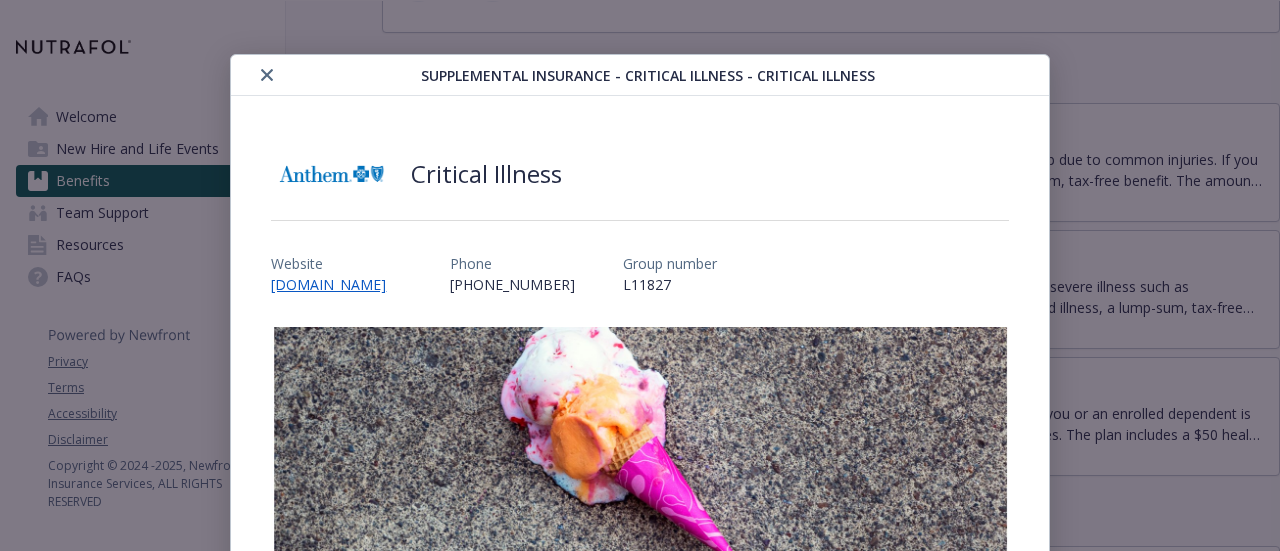 scroll, scrollTop: 0, scrollLeft: 0, axis: both 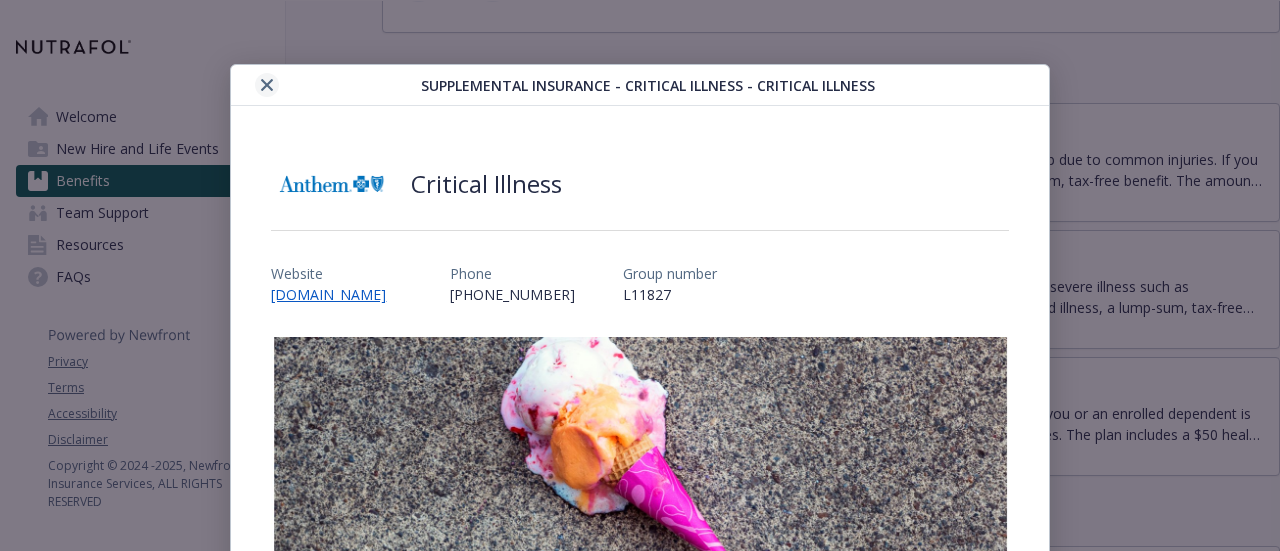 click at bounding box center [267, 85] 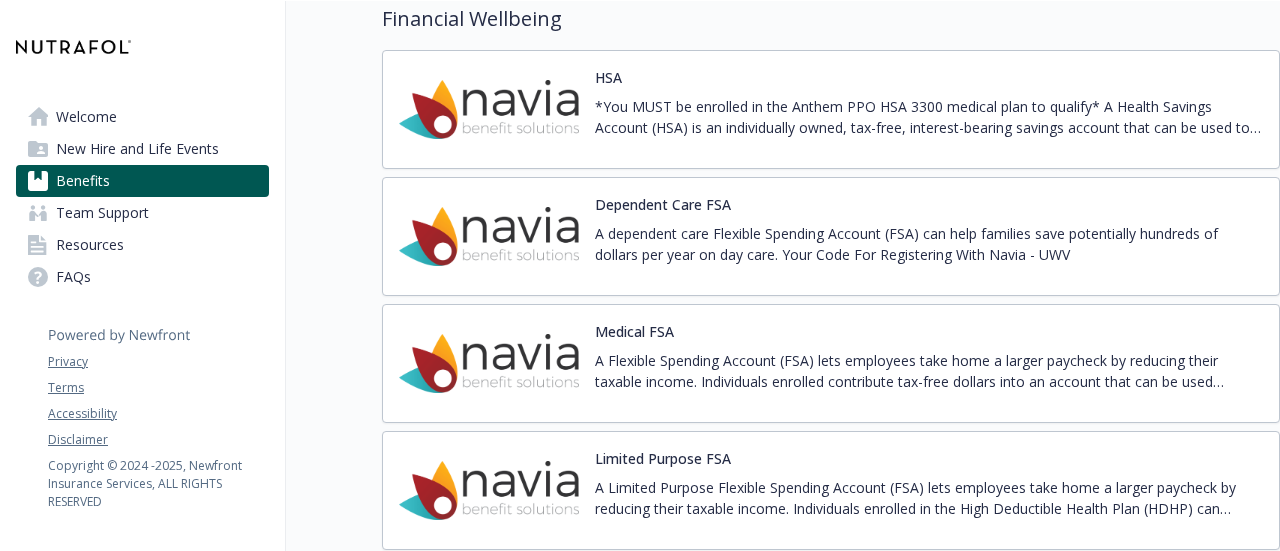 scroll, scrollTop: 2823, scrollLeft: 15, axis: both 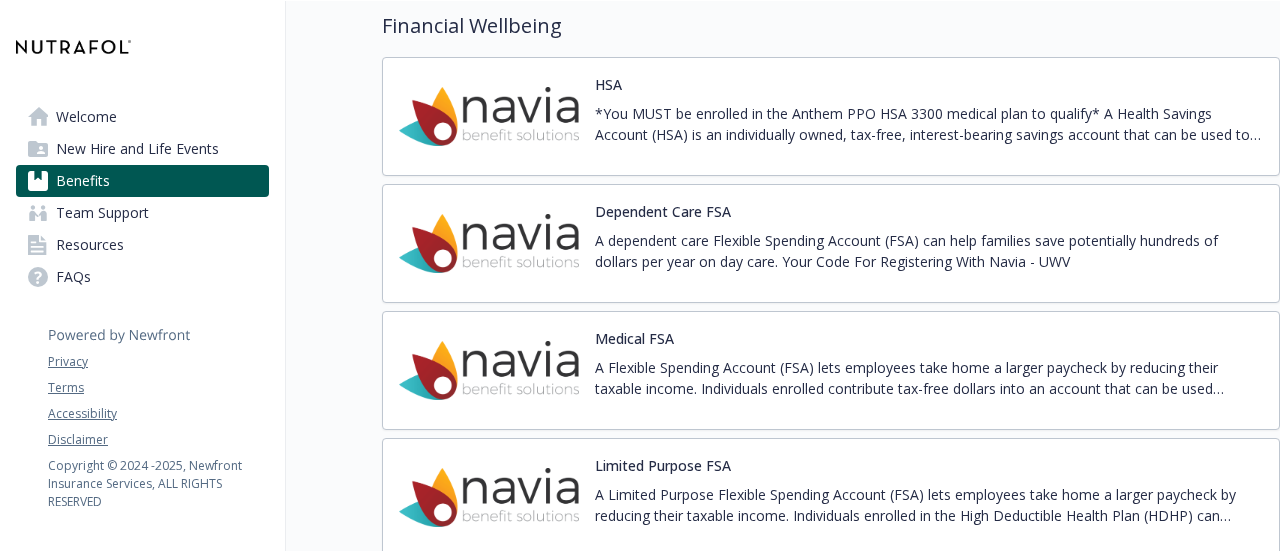 click on "Medical FSA" at bounding box center (634, 338) 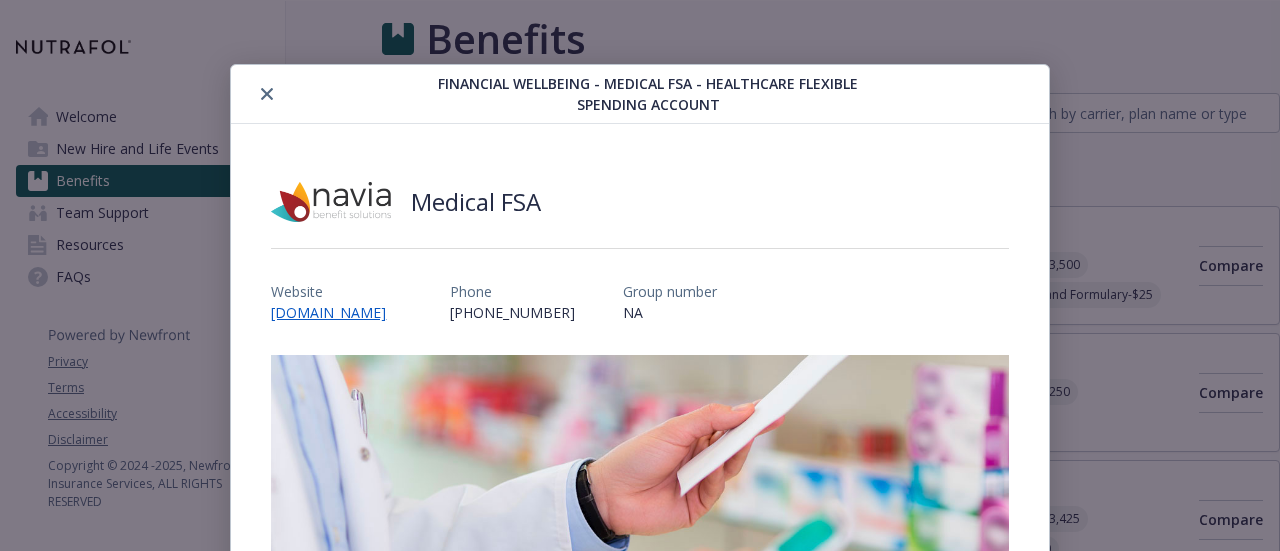 scroll, scrollTop: 2823, scrollLeft: 15, axis: both 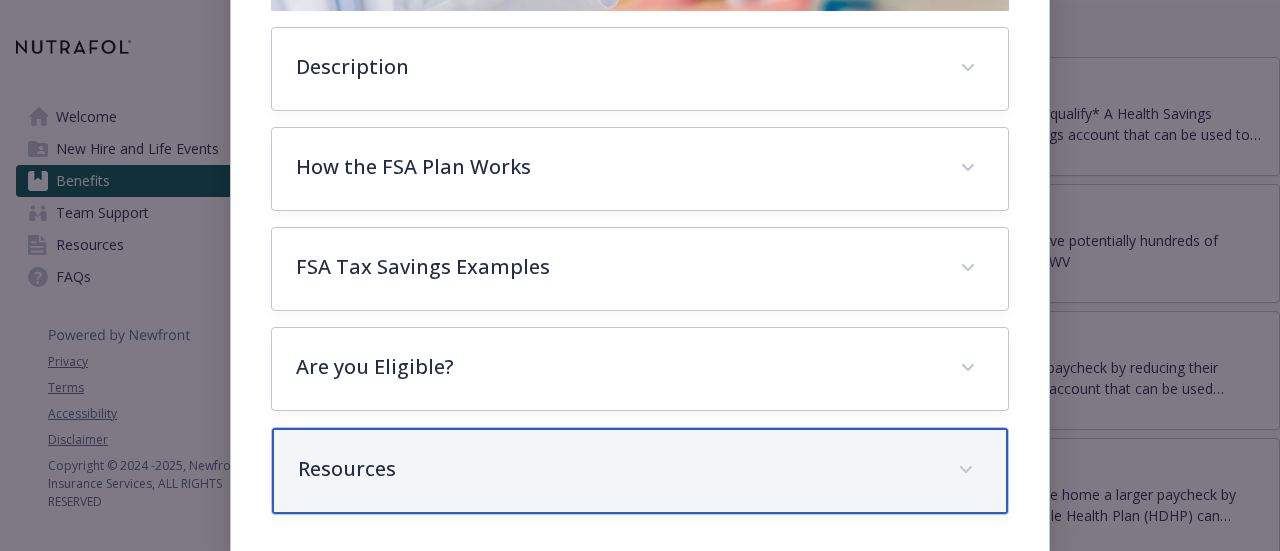 click on "Resources" at bounding box center [639, 471] 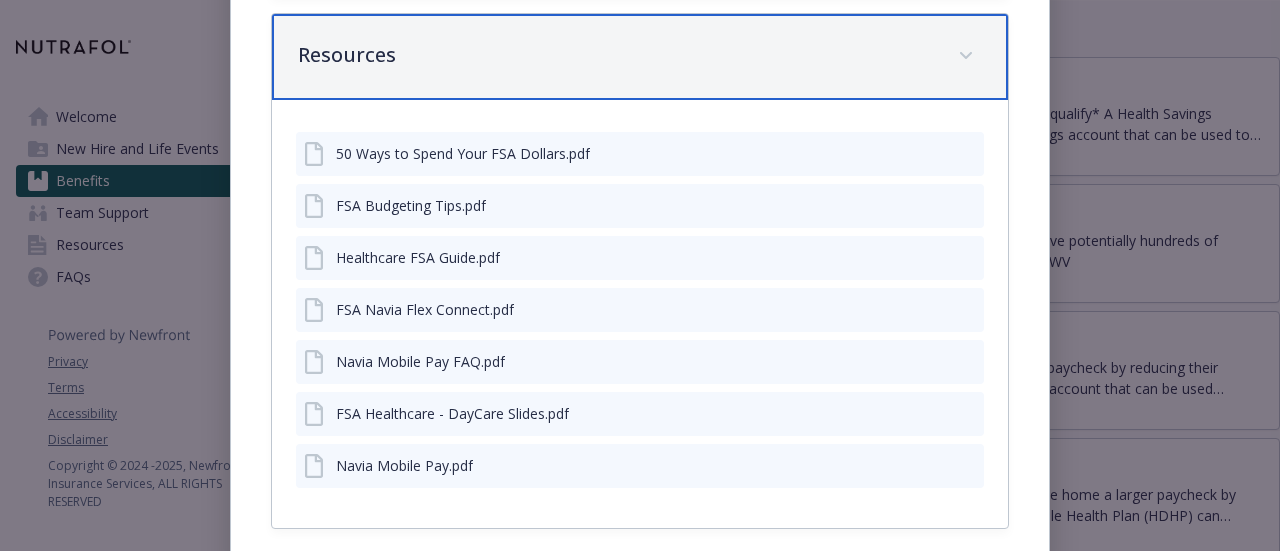 scroll, scrollTop: 1022, scrollLeft: 0, axis: vertical 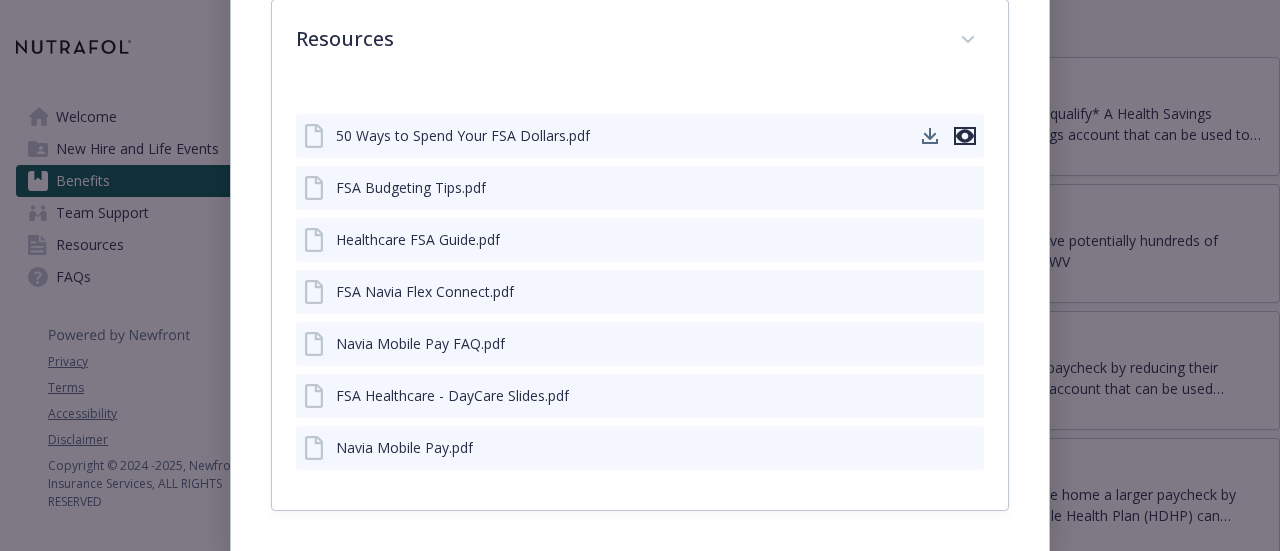 click 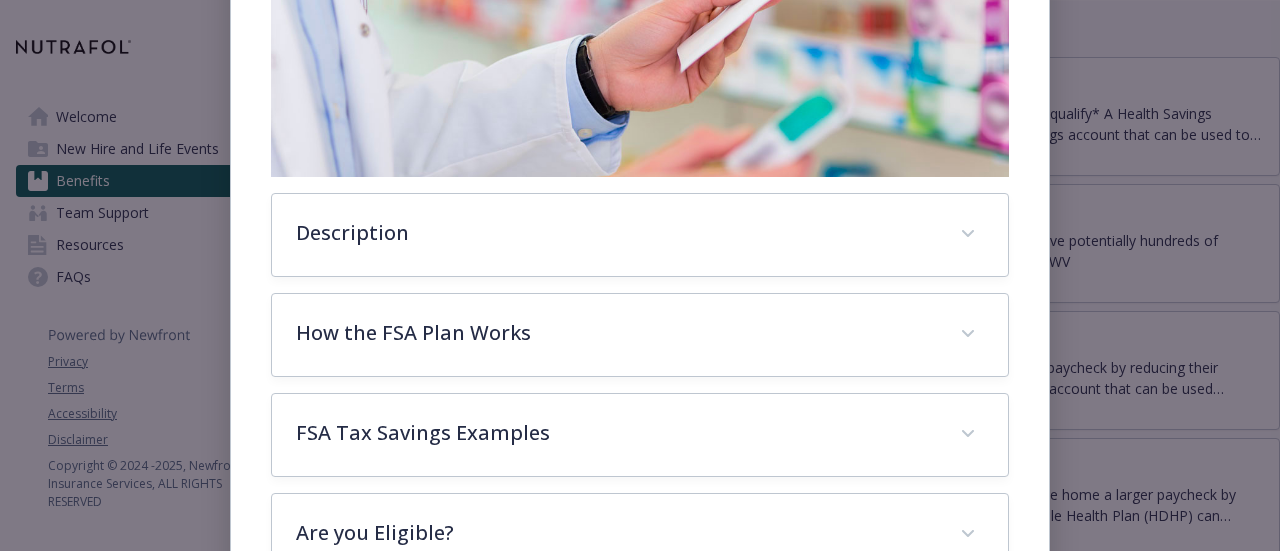 scroll, scrollTop: 418, scrollLeft: 0, axis: vertical 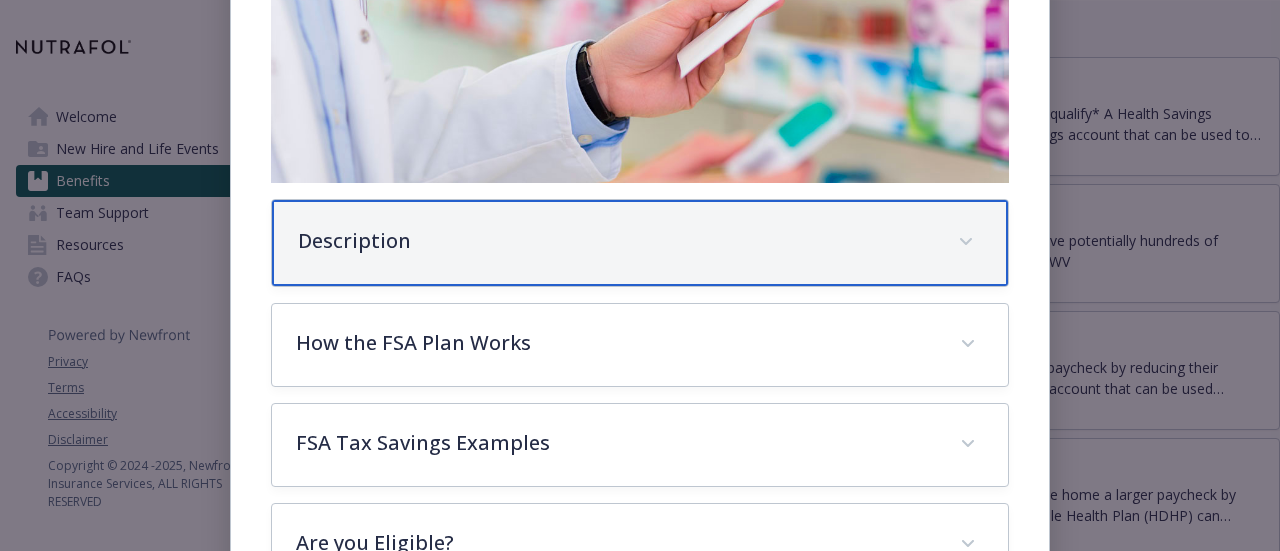 click on "Description" at bounding box center (615, 241) 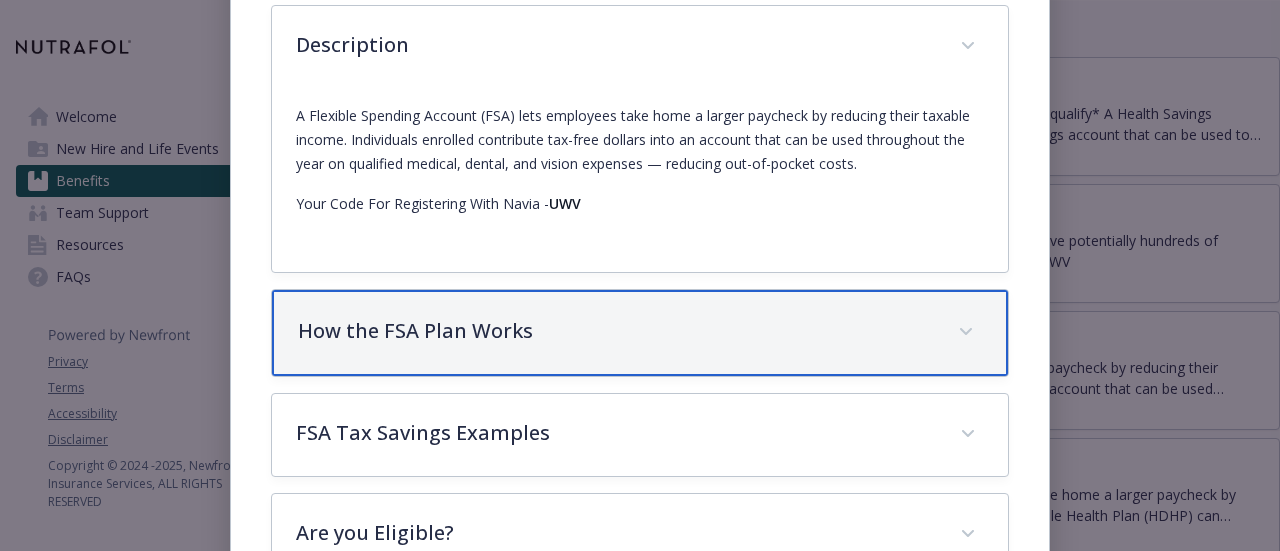 click on "How the FSA Plan Works" at bounding box center (615, 331) 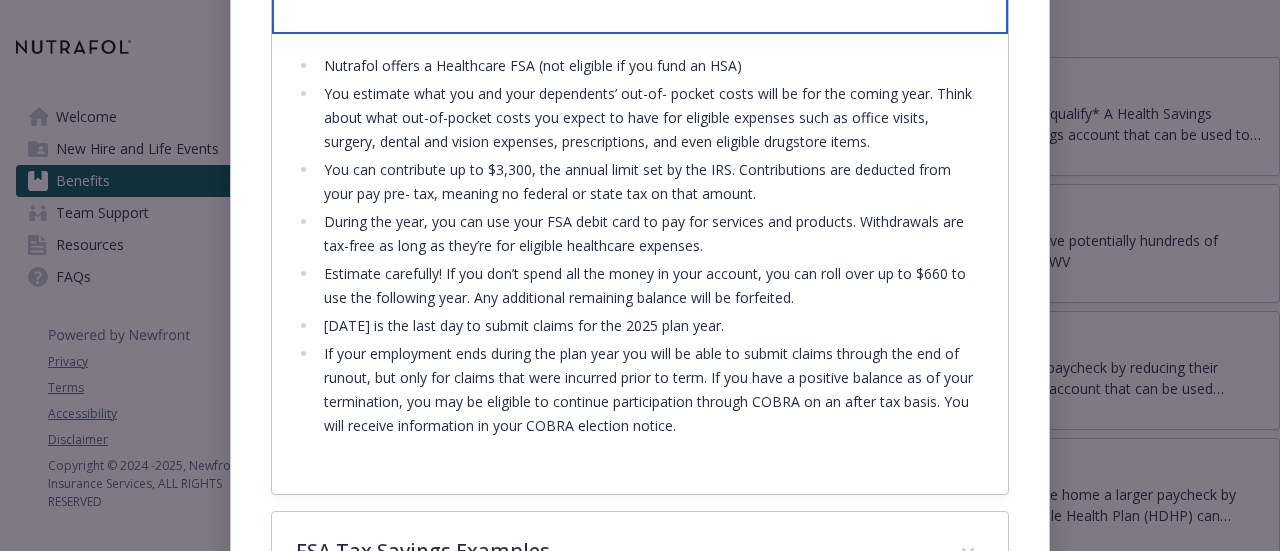 scroll, scrollTop: 960, scrollLeft: 0, axis: vertical 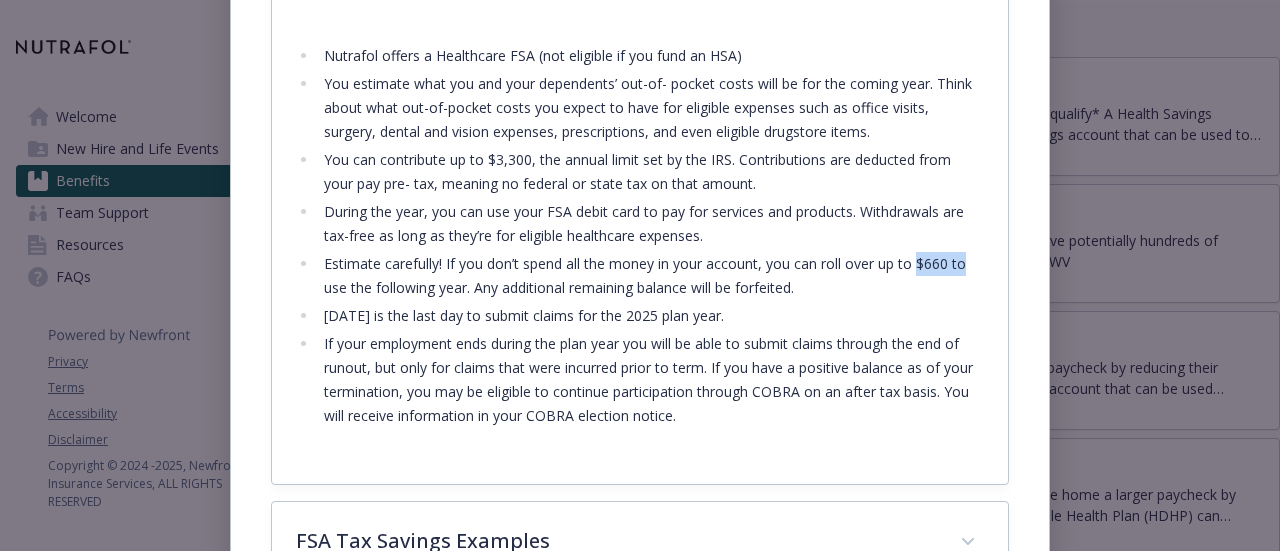 drag, startPoint x: 917, startPoint y: 263, endPoint x: 960, endPoint y: 261, distance: 43.046486 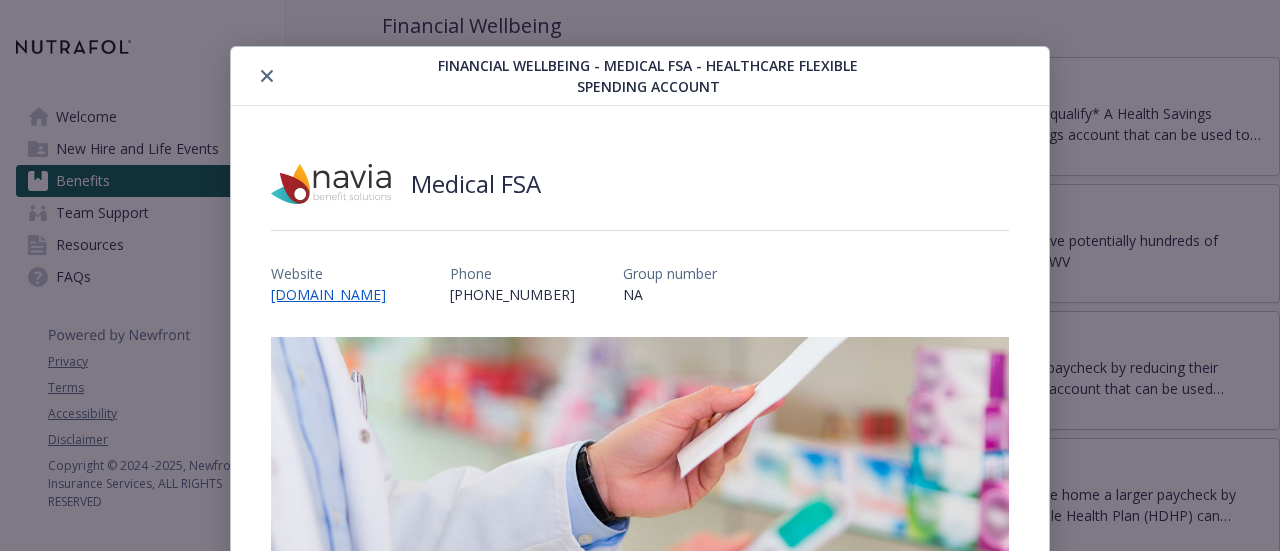 scroll, scrollTop: 0, scrollLeft: 0, axis: both 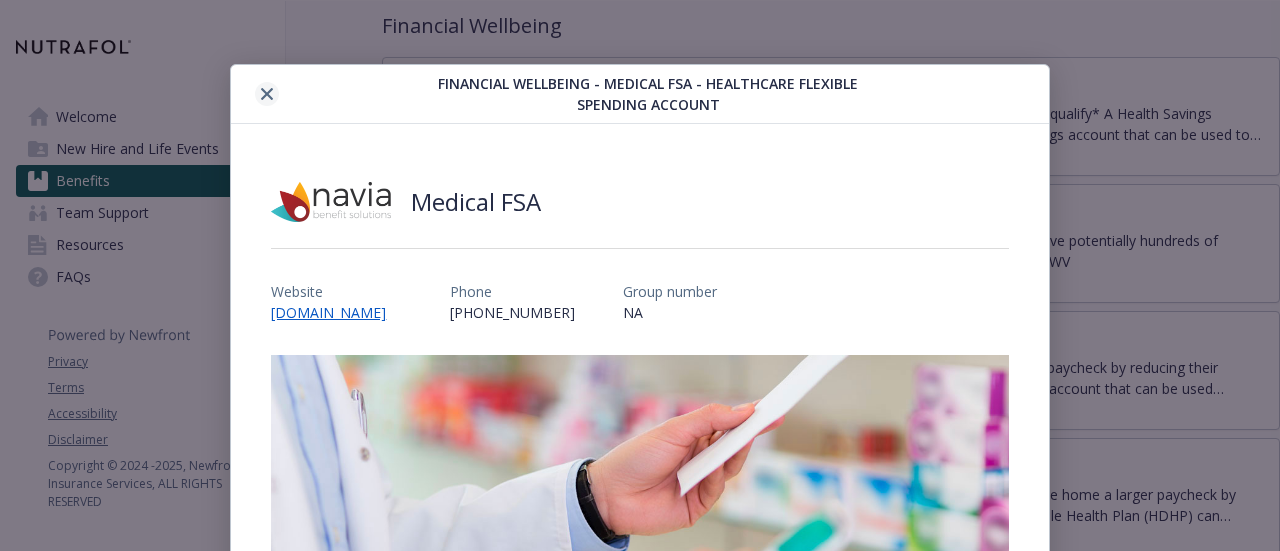 click 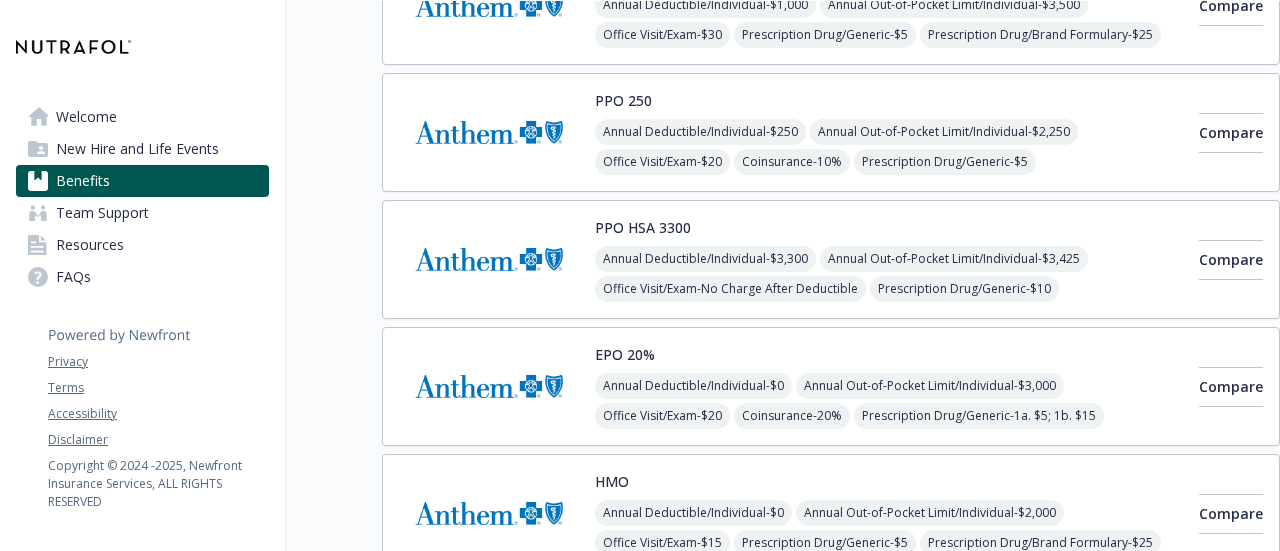 scroll, scrollTop: 203, scrollLeft: 0, axis: vertical 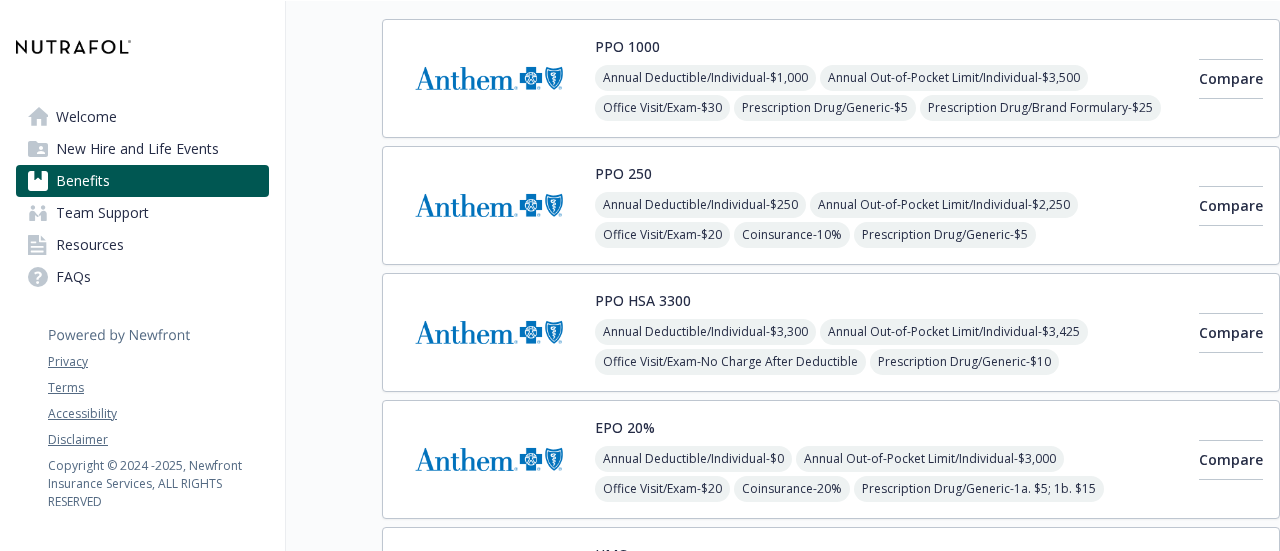 click at bounding box center [489, 205] 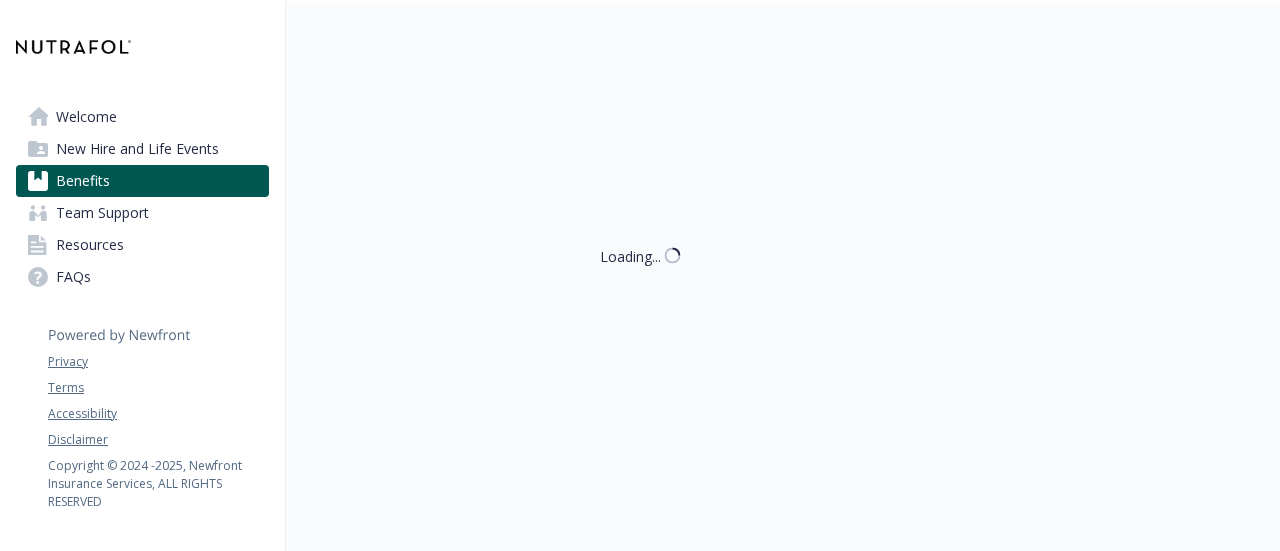 scroll, scrollTop: 203, scrollLeft: 0, axis: vertical 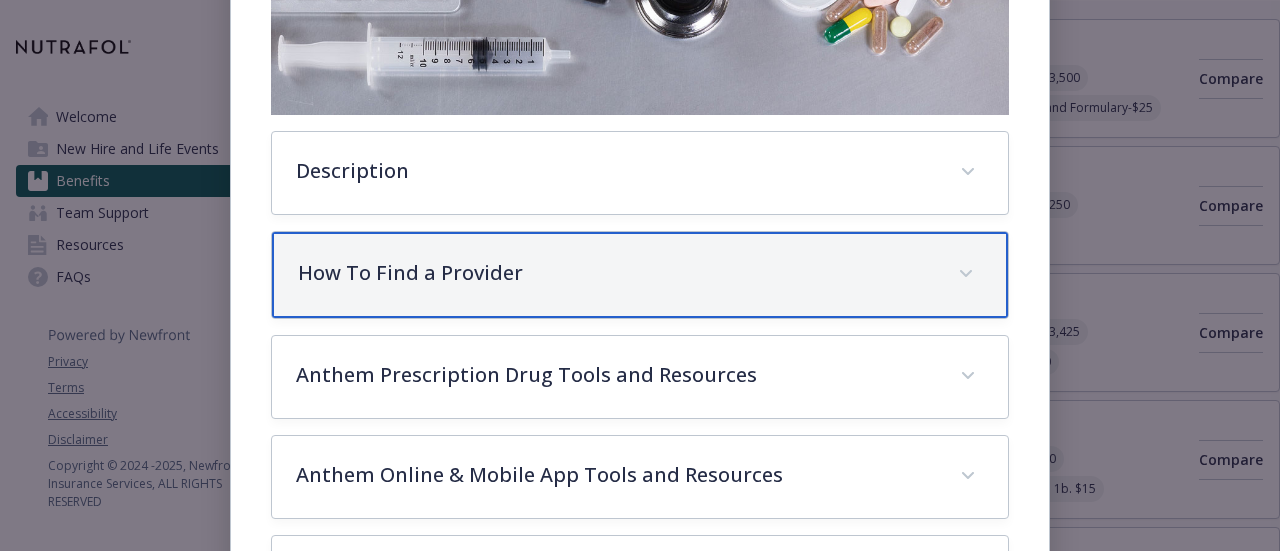 click on "How To Find a Provider" at bounding box center (615, 273) 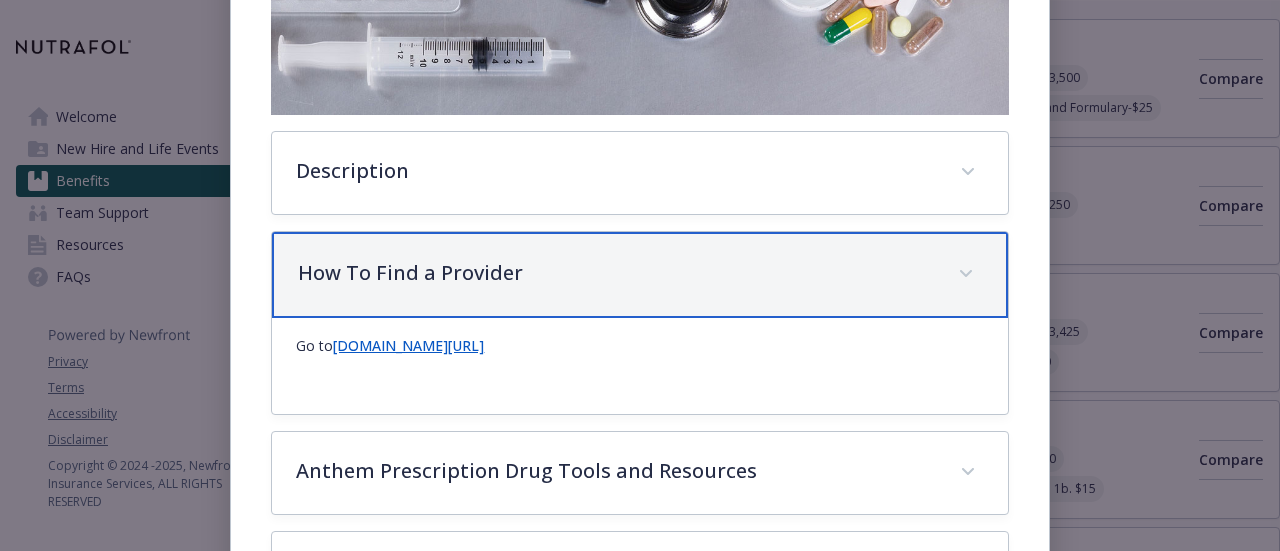 scroll, scrollTop: 0, scrollLeft: 0, axis: both 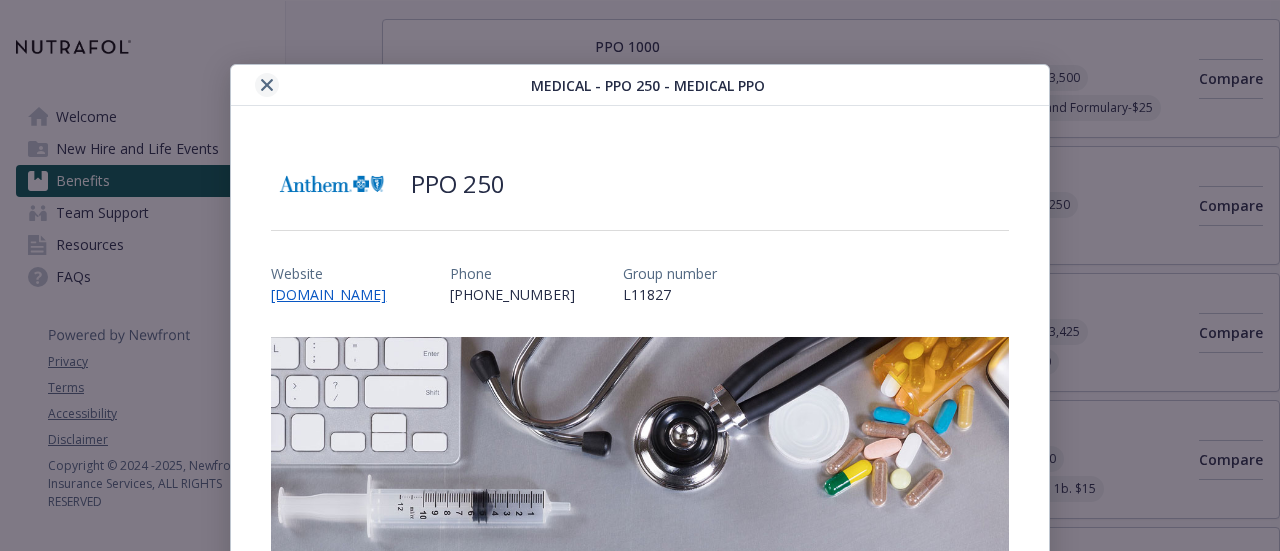 click 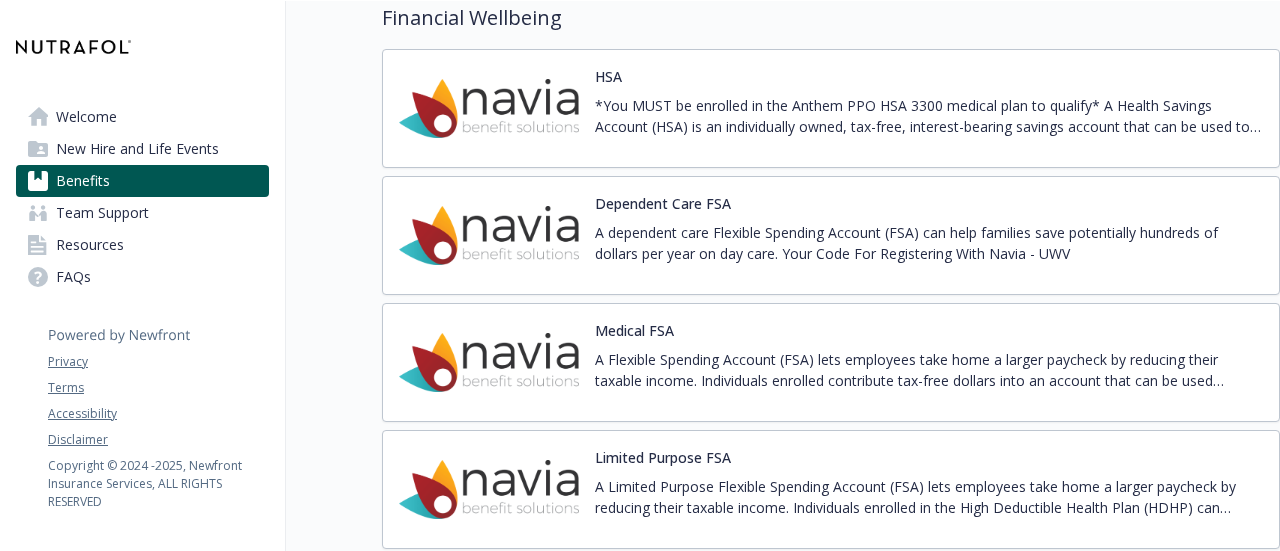 scroll, scrollTop: 2815, scrollLeft: 15, axis: both 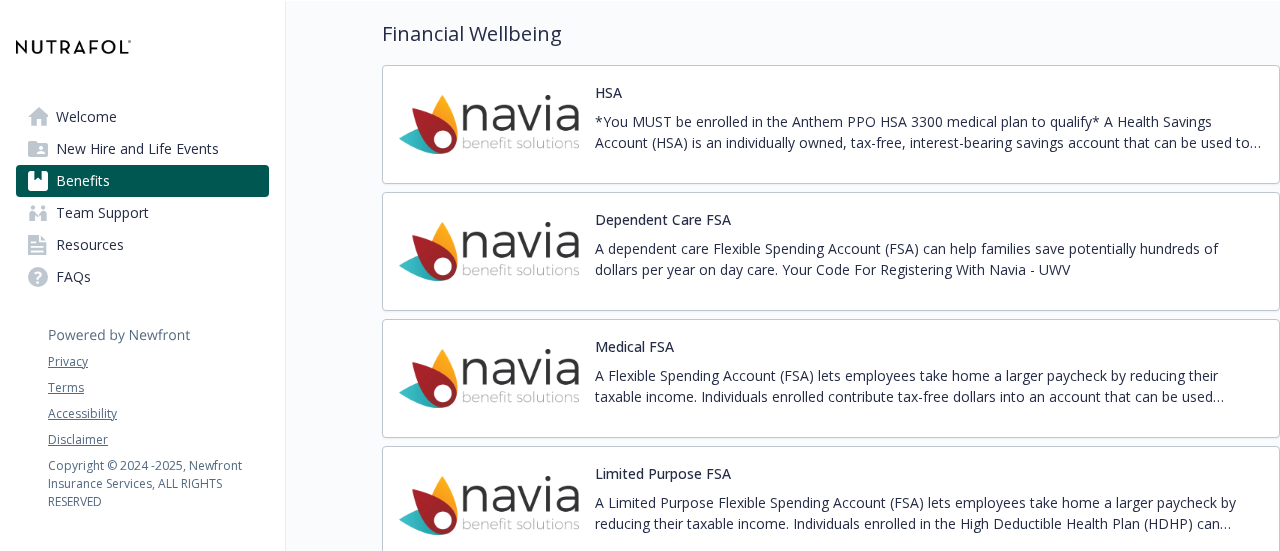 click on "A dependent care Flexible Spending Account (FSA) can help families save potentially hundreds of dollars per year on day care.
Your Code For Registering With Navia - UWV" at bounding box center [929, 259] 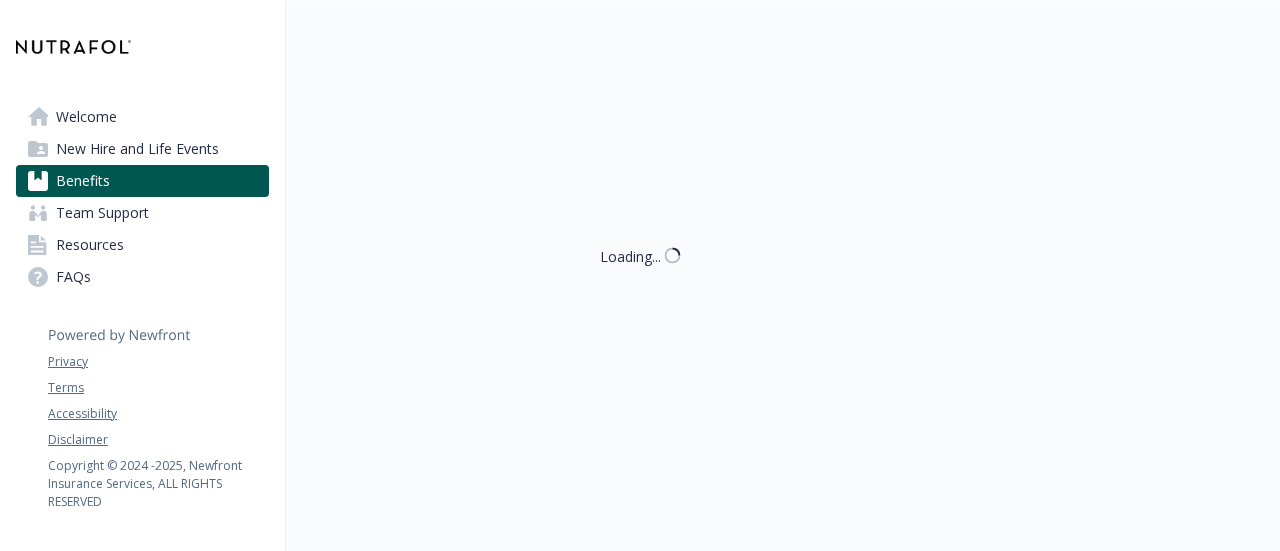 scroll, scrollTop: 2815, scrollLeft: 15, axis: both 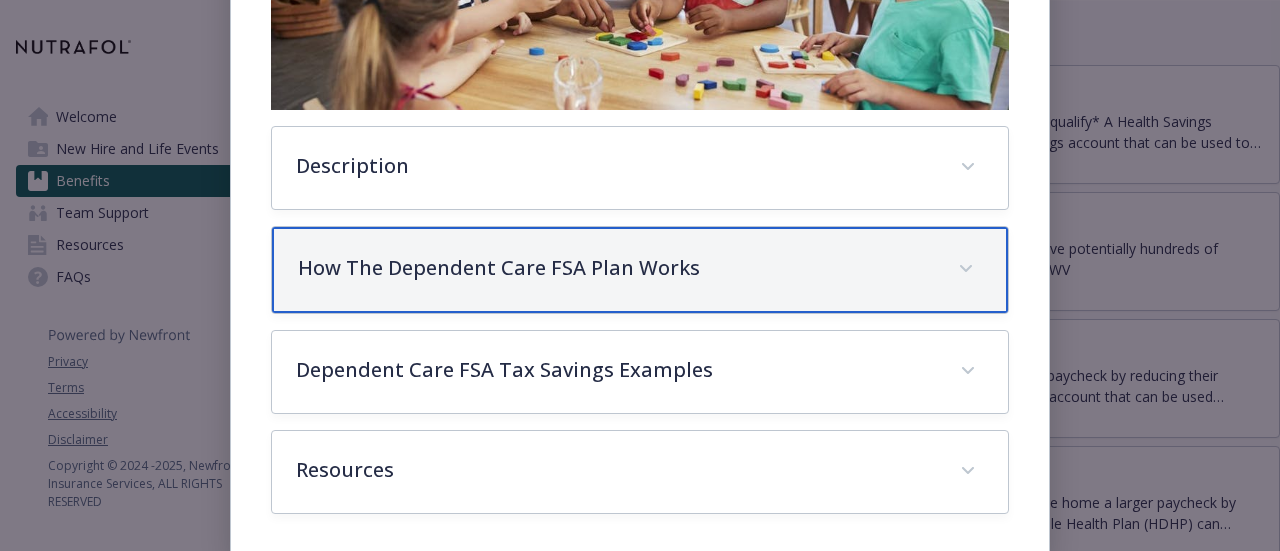 click on "How The Dependent Care FSA Plan Works" at bounding box center (615, 268) 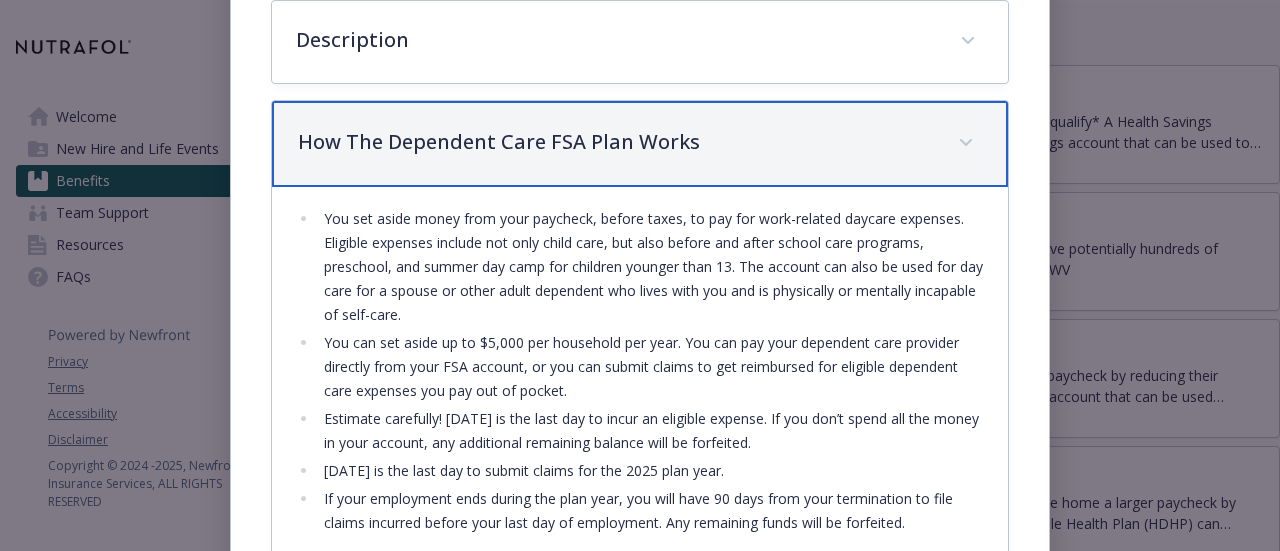 scroll, scrollTop: 696, scrollLeft: 0, axis: vertical 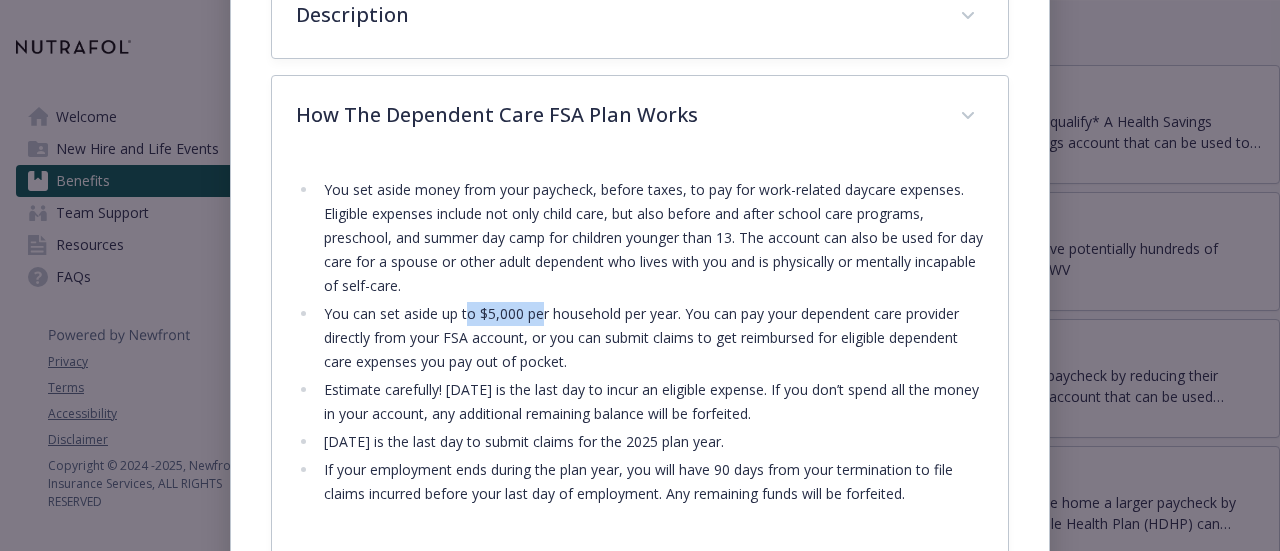 drag, startPoint x: 461, startPoint y: 309, endPoint x: 541, endPoint y: 316, distance: 80.305664 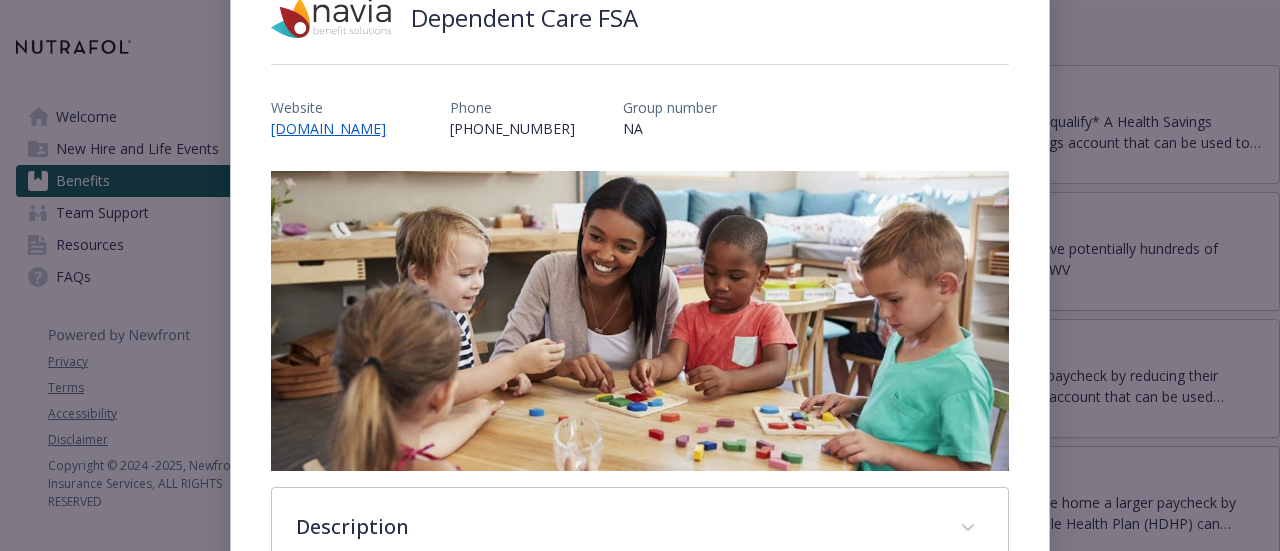 scroll, scrollTop: 67, scrollLeft: 0, axis: vertical 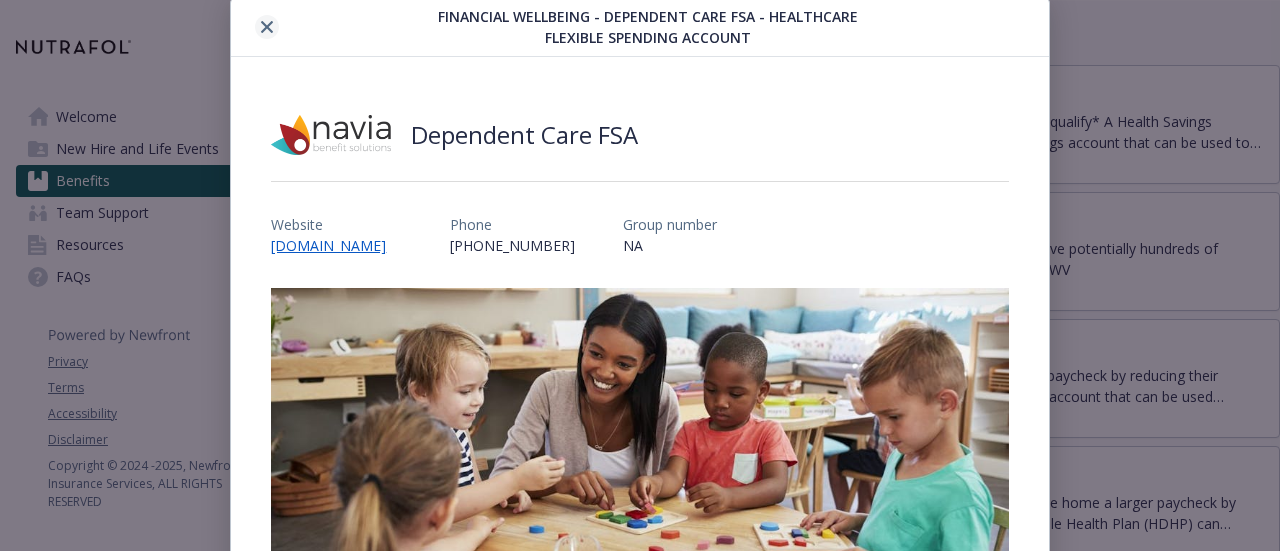 click 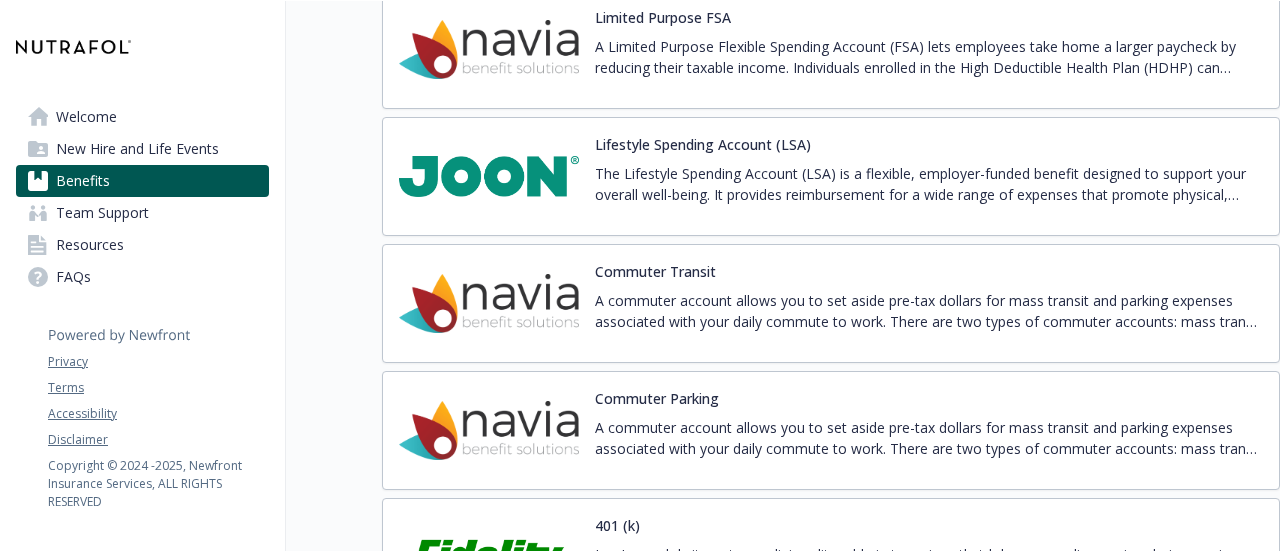scroll, scrollTop: 3272, scrollLeft: 15, axis: both 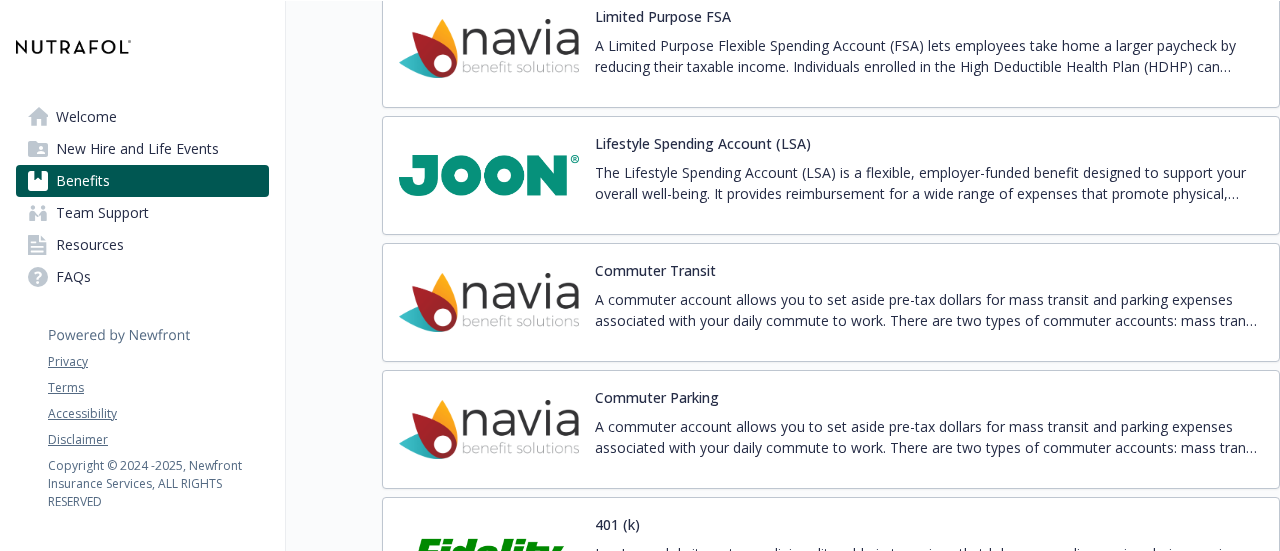 click at bounding box center [489, 175] 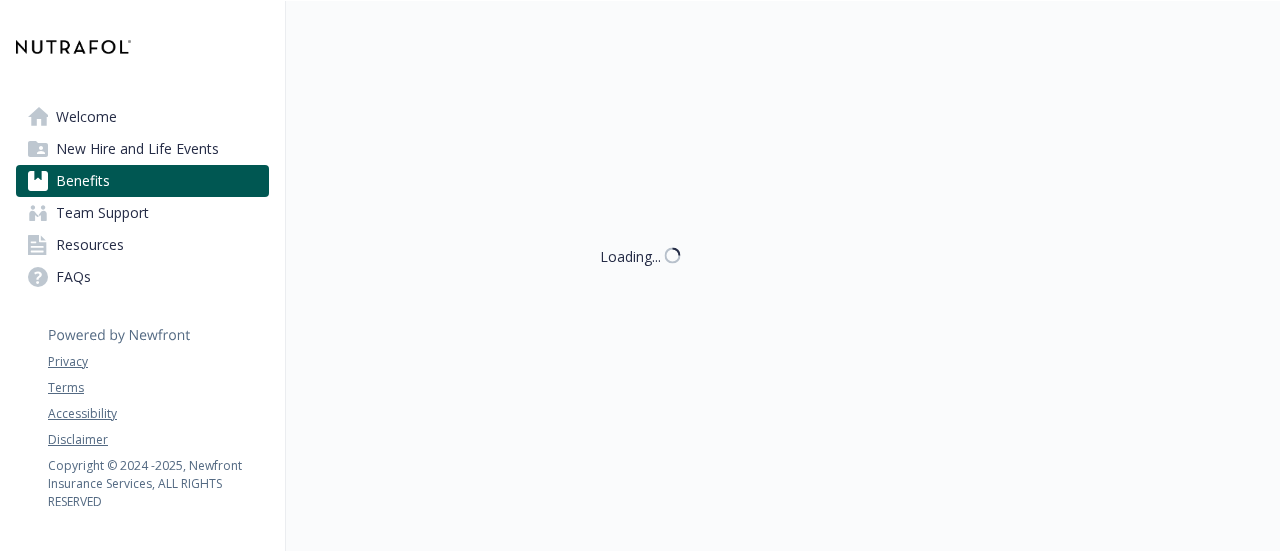 scroll, scrollTop: 3272, scrollLeft: 15, axis: both 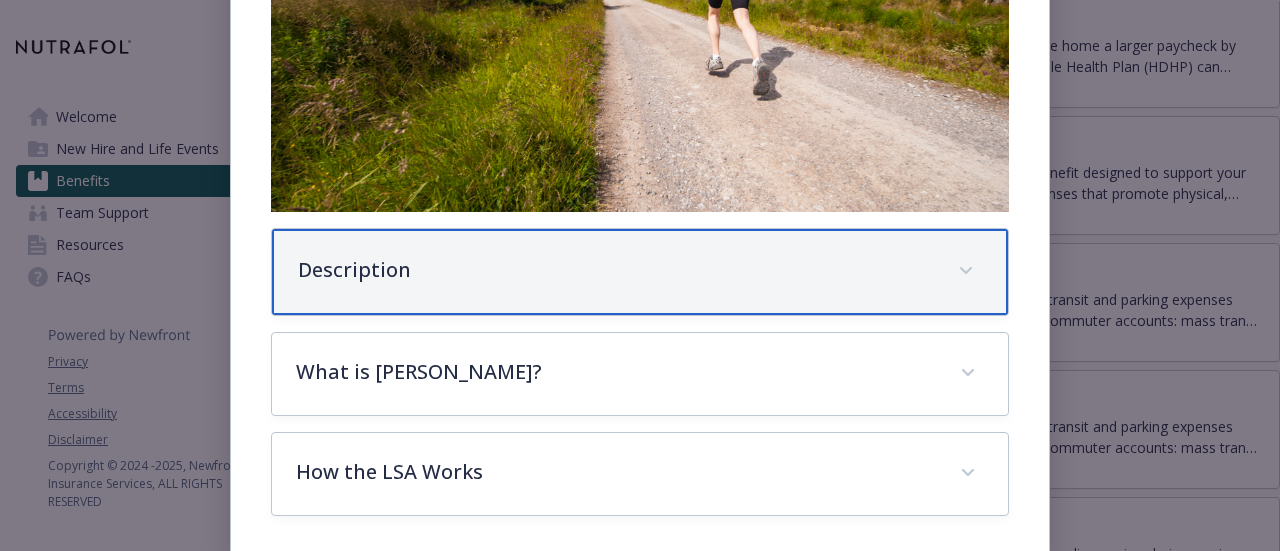 click on "Description" at bounding box center (615, 270) 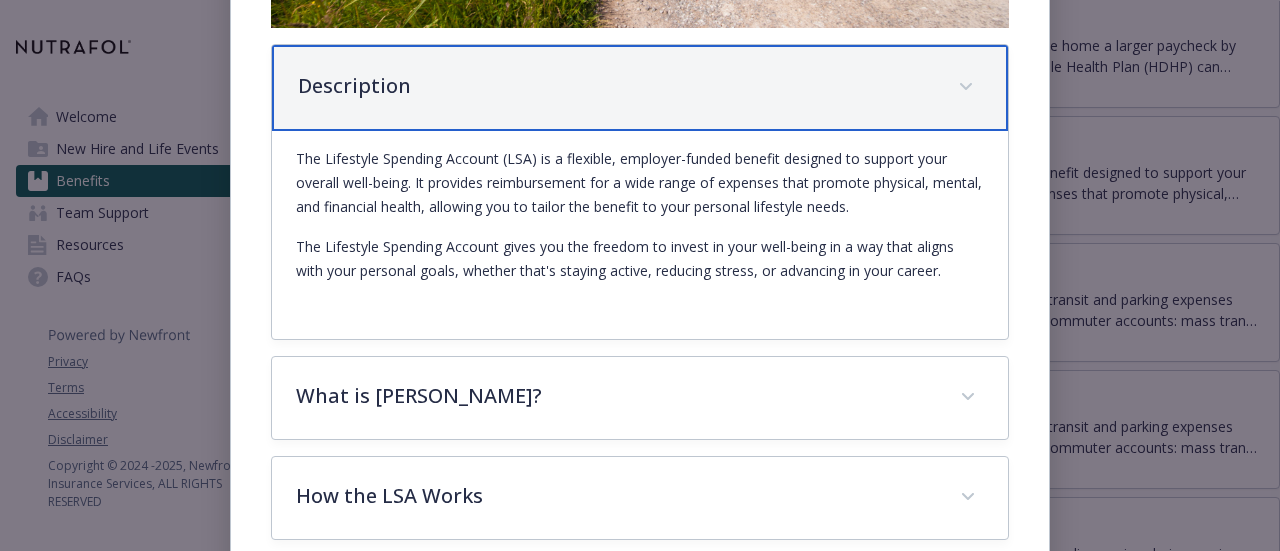 scroll, scrollTop: 846, scrollLeft: 0, axis: vertical 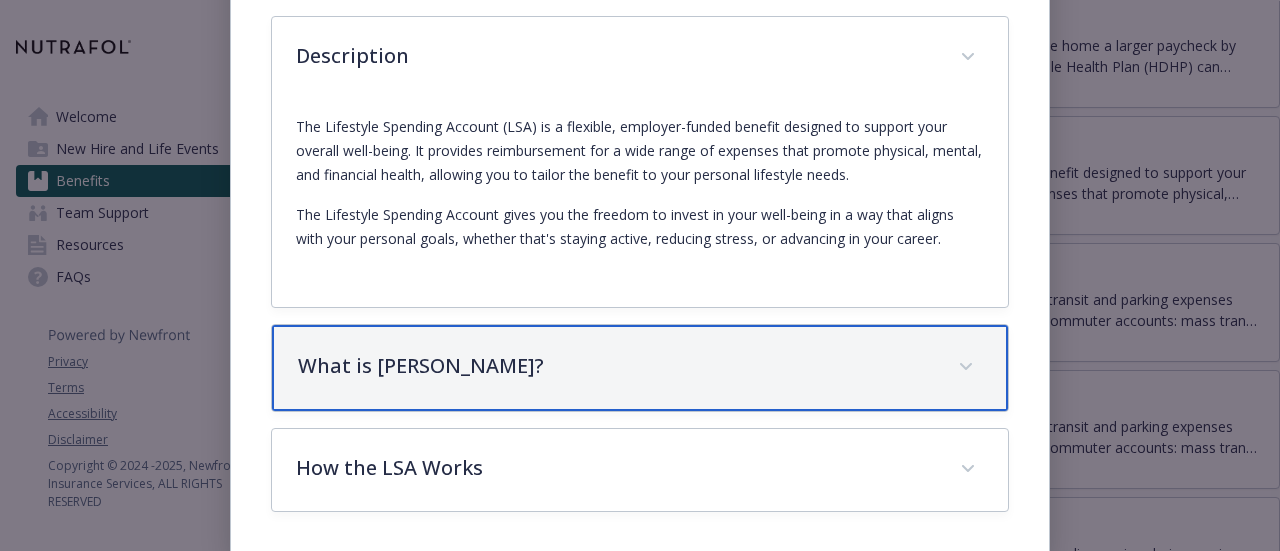 click on "What is [PERSON_NAME]?" at bounding box center (639, 368) 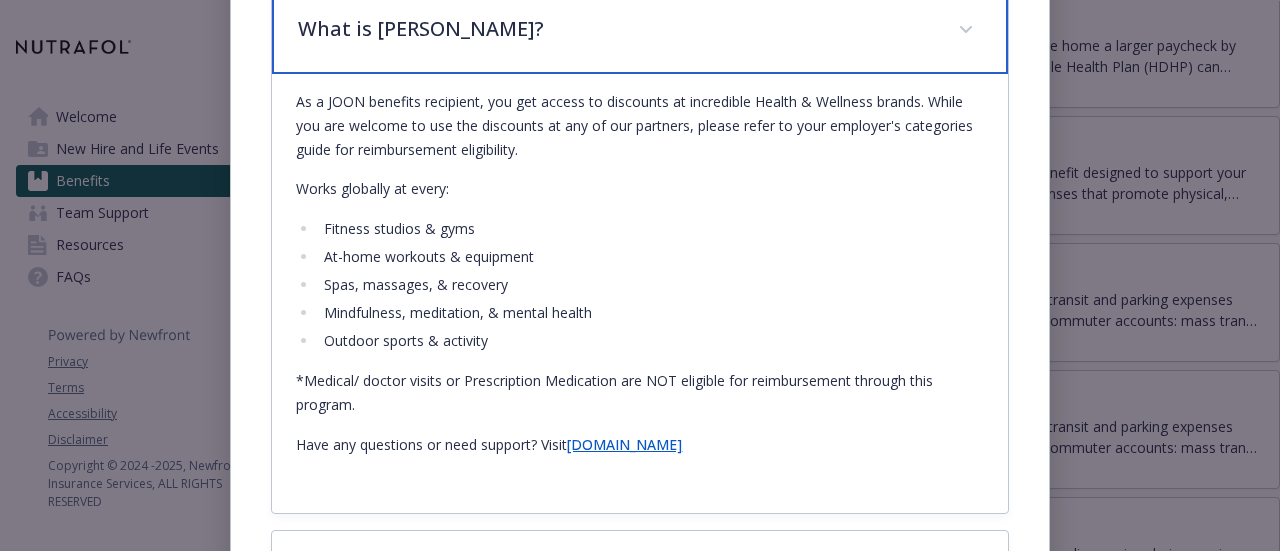 scroll, scrollTop: 1286, scrollLeft: 0, axis: vertical 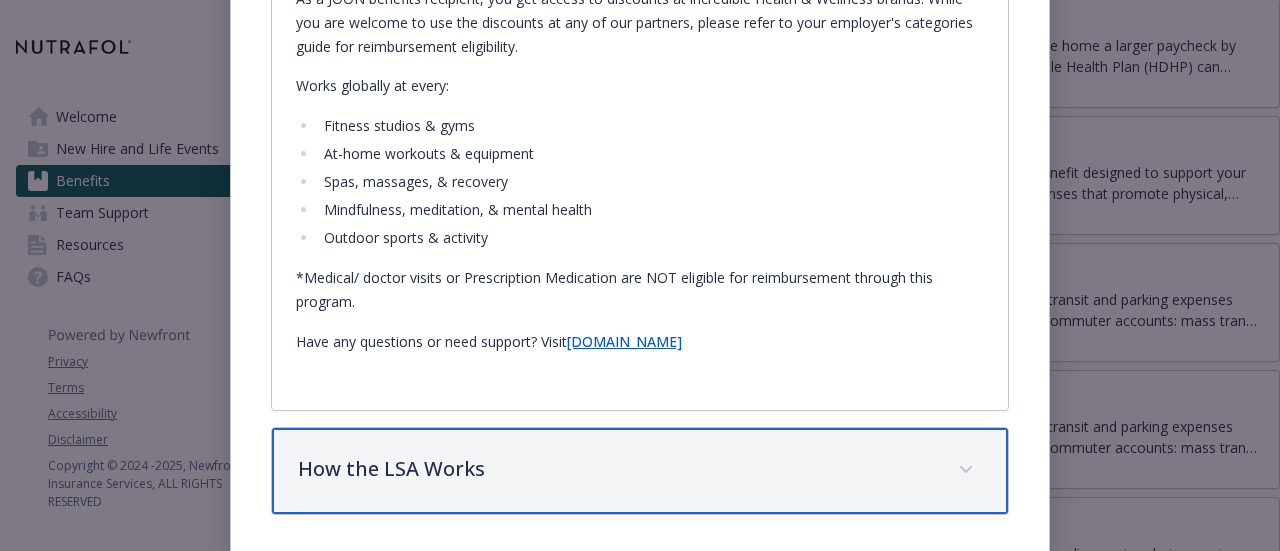 click on "How the LSA Works" at bounding box center (615, 469) 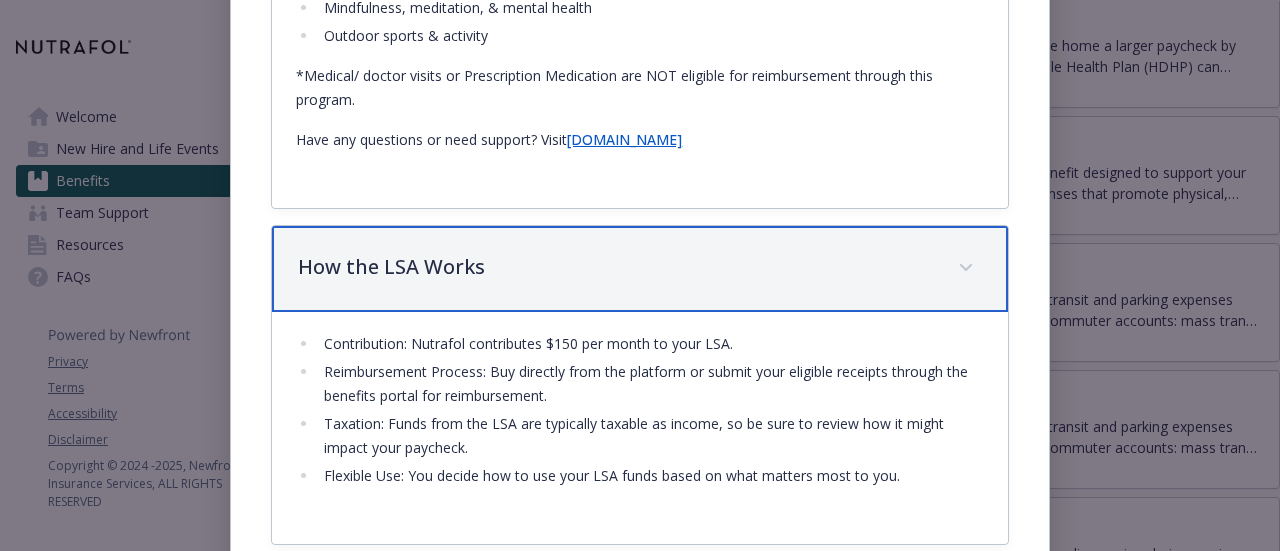 scroll, scrollTop: 1518, scrollLeft: 0, axis: vertical 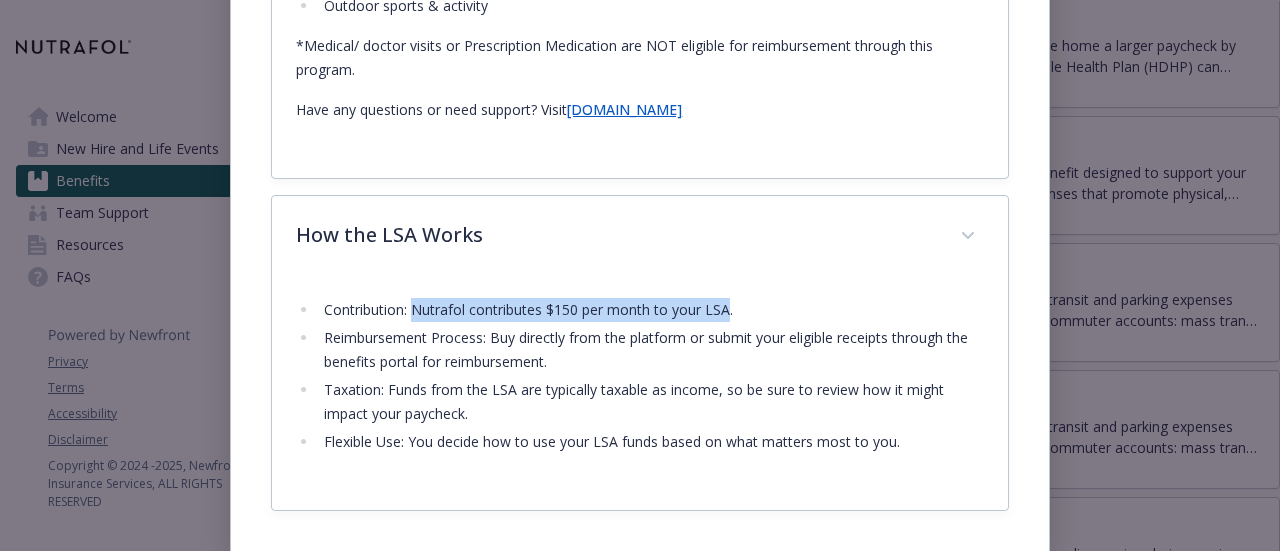 drag, startPoint x: 414, startPoint y: 304, endPoint x: 731, endPoint y: 307, distance: 317.0142 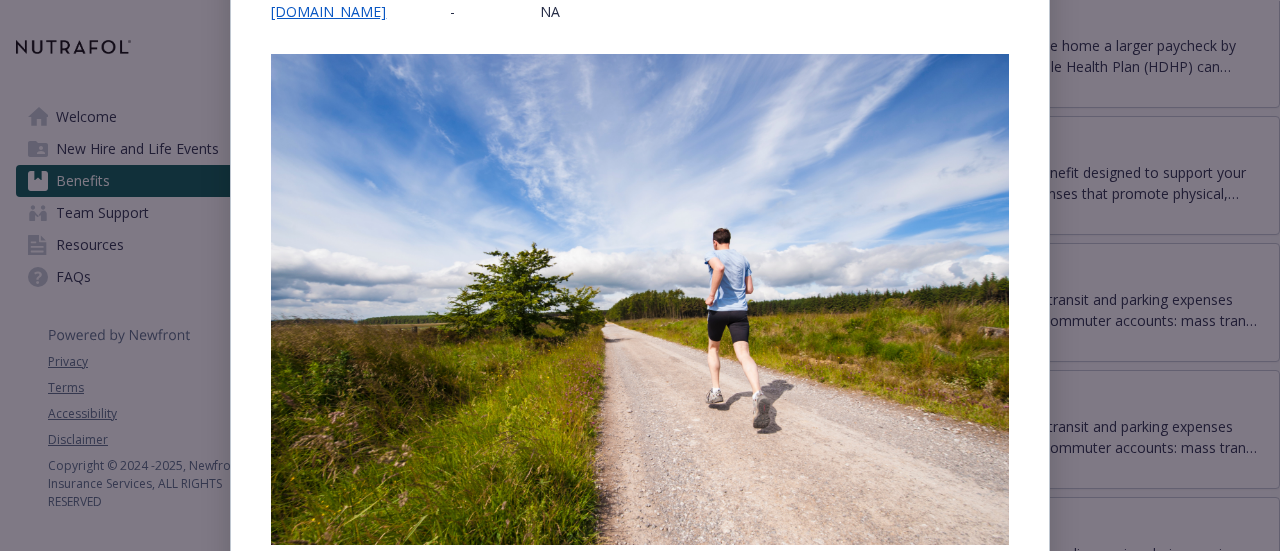 scroll, scrollTop: 0, scrollLeft: 0, axis: both 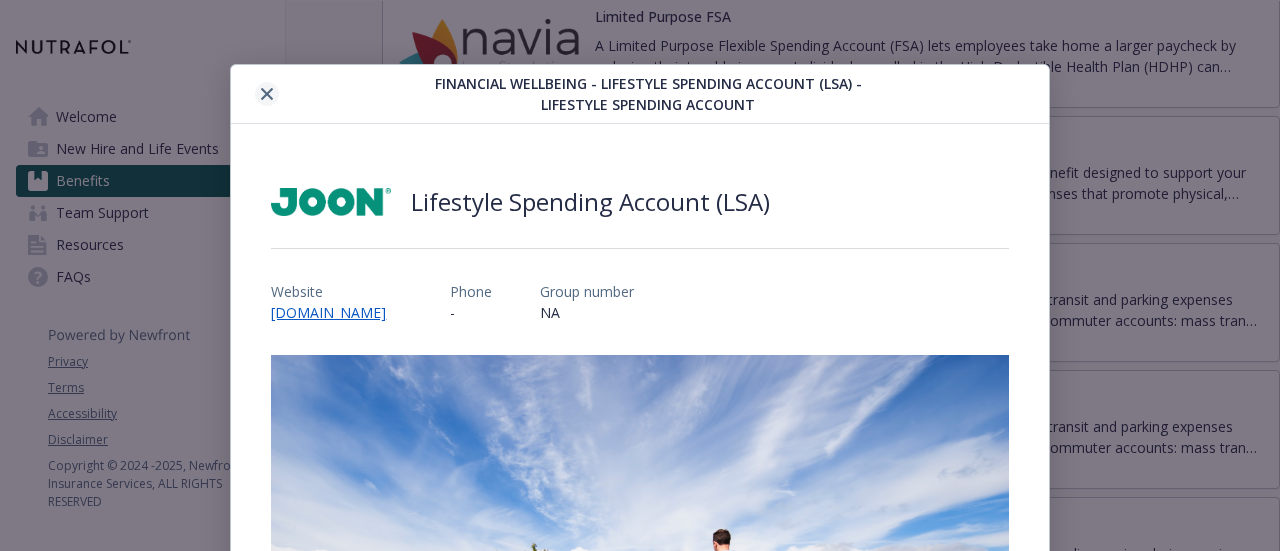 click at bounding box center (267, 94) 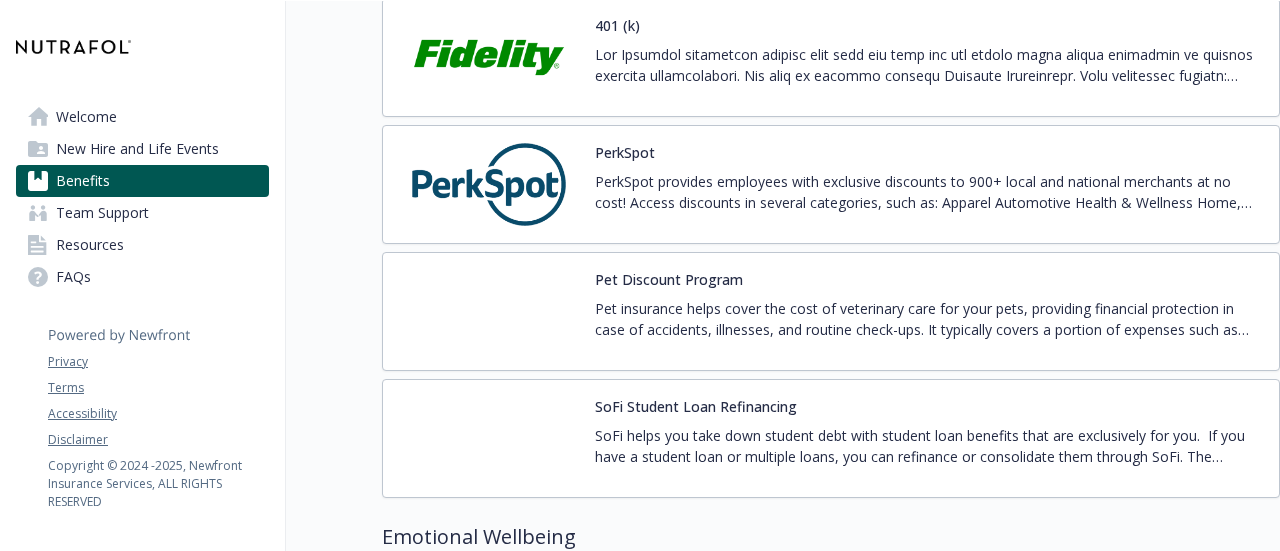 scroll, scrollTop: 3771, scrollLeft: 14, axis: both 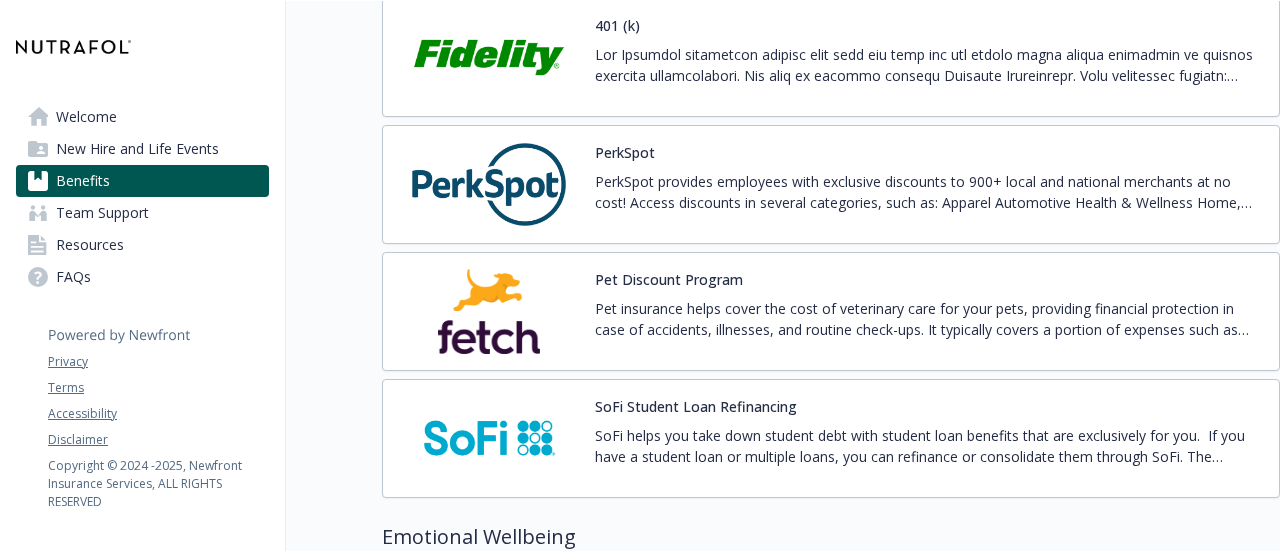 click on "PerkSpot provides employees with exclusive discounts to 900+ local and national merchants at no cost!
Access discounts in several categories, such as:
Apparel
Automotive
Health & Wellness
Home, Garden & Pets
Computer & Electronics
Cell Phones
Flowers & Gifts
Tickets & Entertainment
Travel & Hotels" at bounding box center (929, 192) 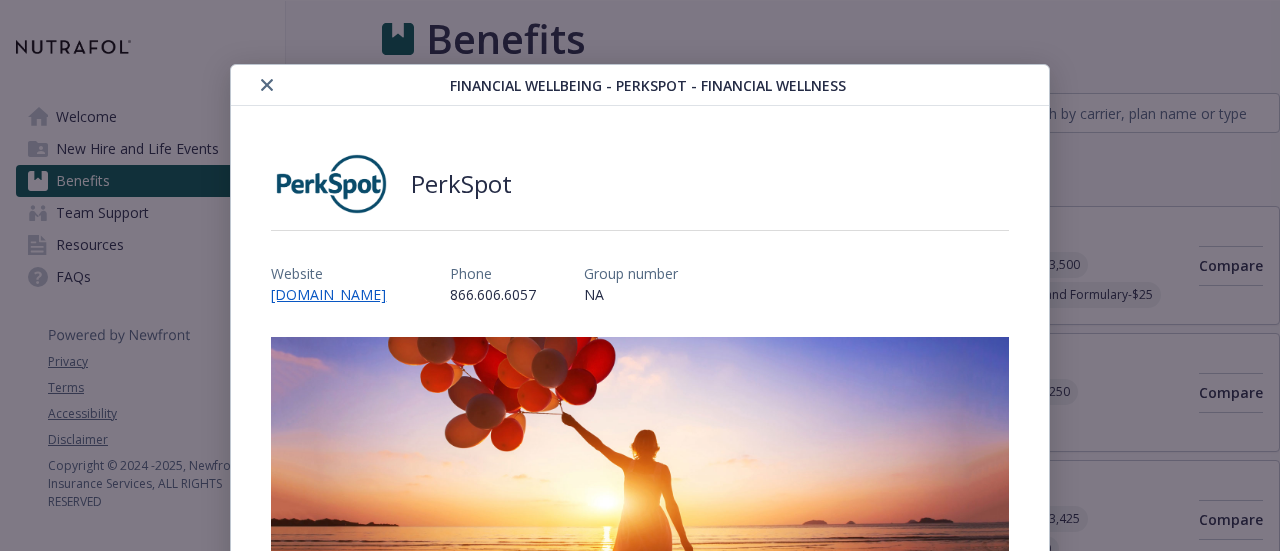 scroll, scrollTop: 3771, scrollLeft: 14, axis: both 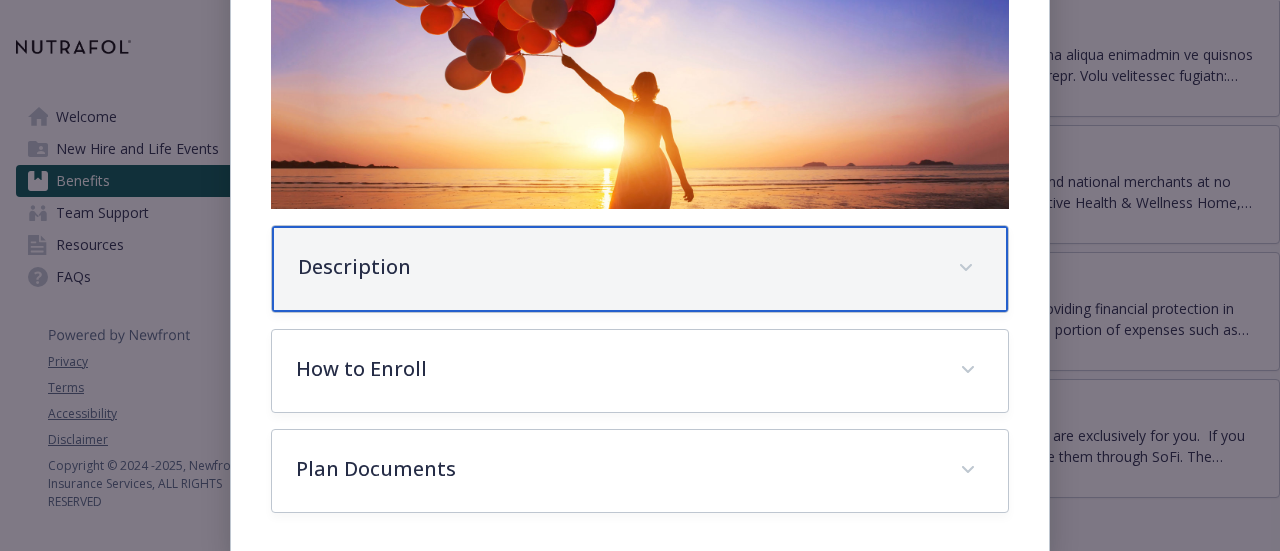 click on "Description" at bounding box center (615, 267) 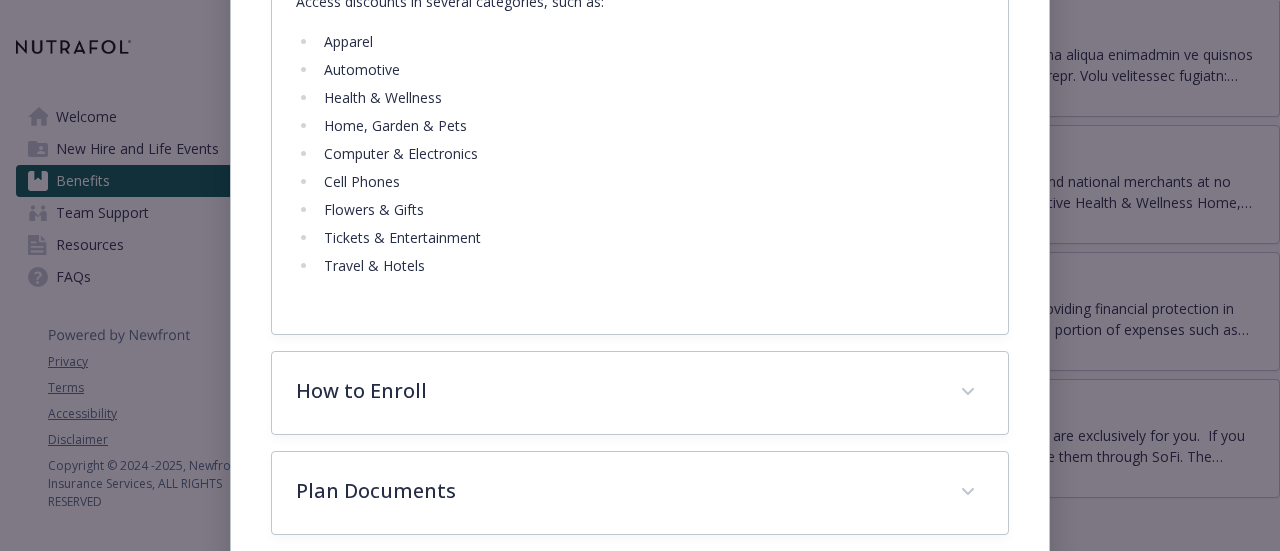 scroll, scrollTop: 738, scrollLeft: 0, axis: vertical 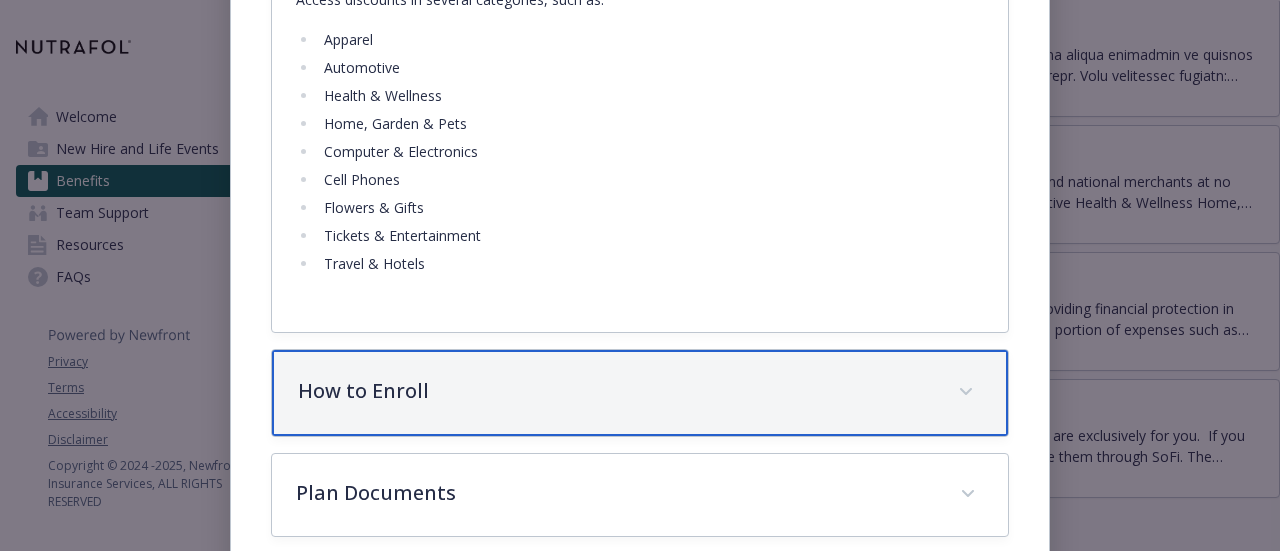 click on "How to Enroll" at bounding box center [639, 393] 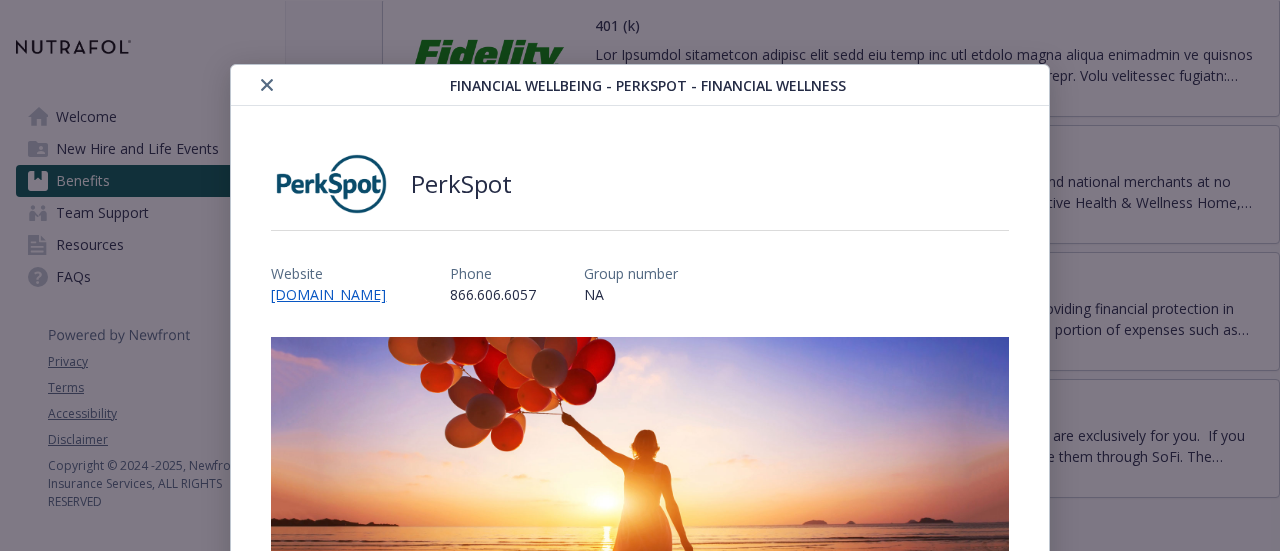 scroll, scrollTop: 56, scrollLeft: 0, axis: vertical 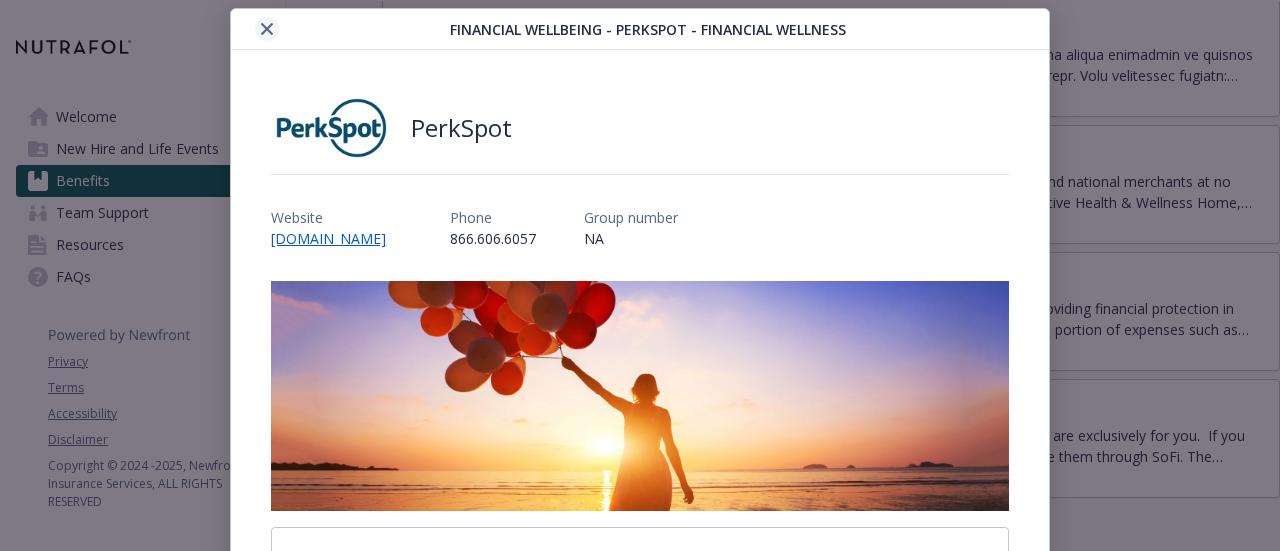 click 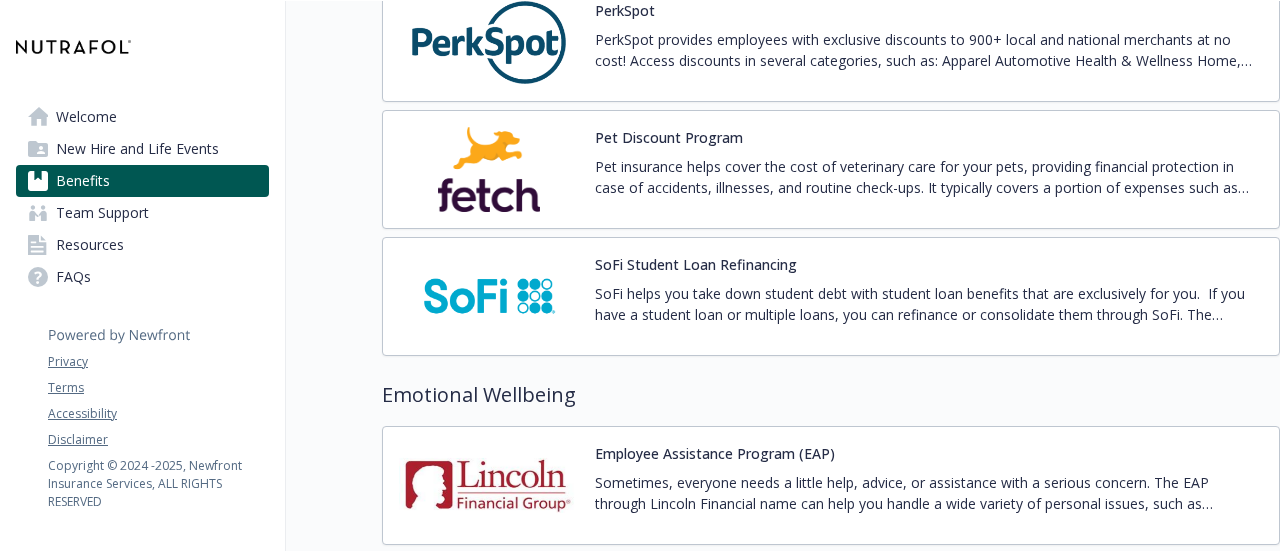 scroll, scrollTop: 3912, scrollLeft: 14, axis: both 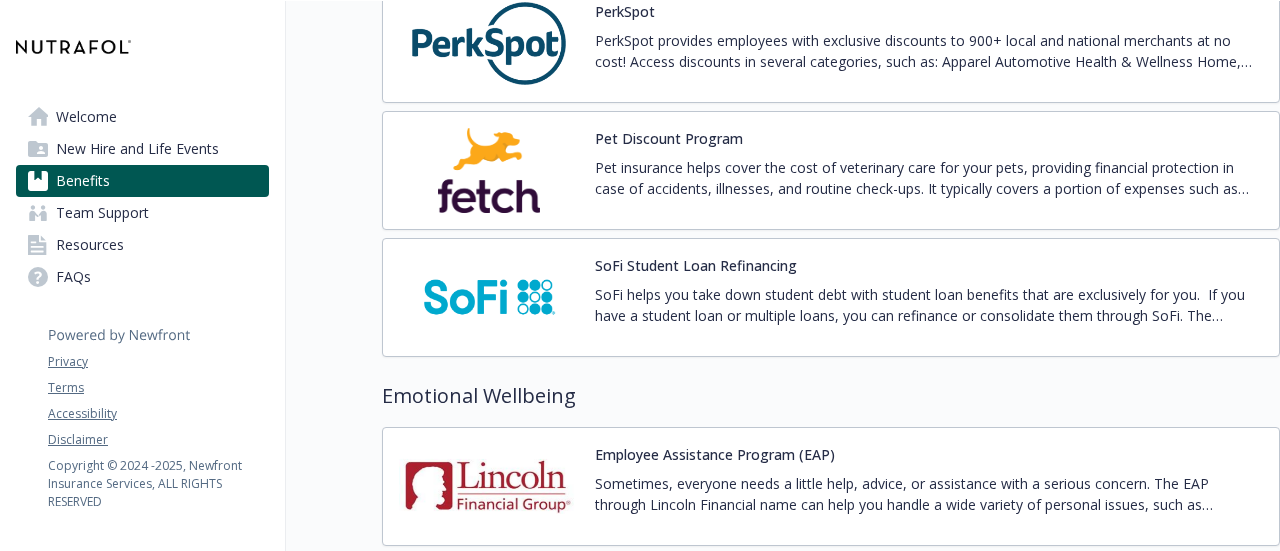click on "SoFi Student Loan Refinancing" at bounding box center [696, 265] 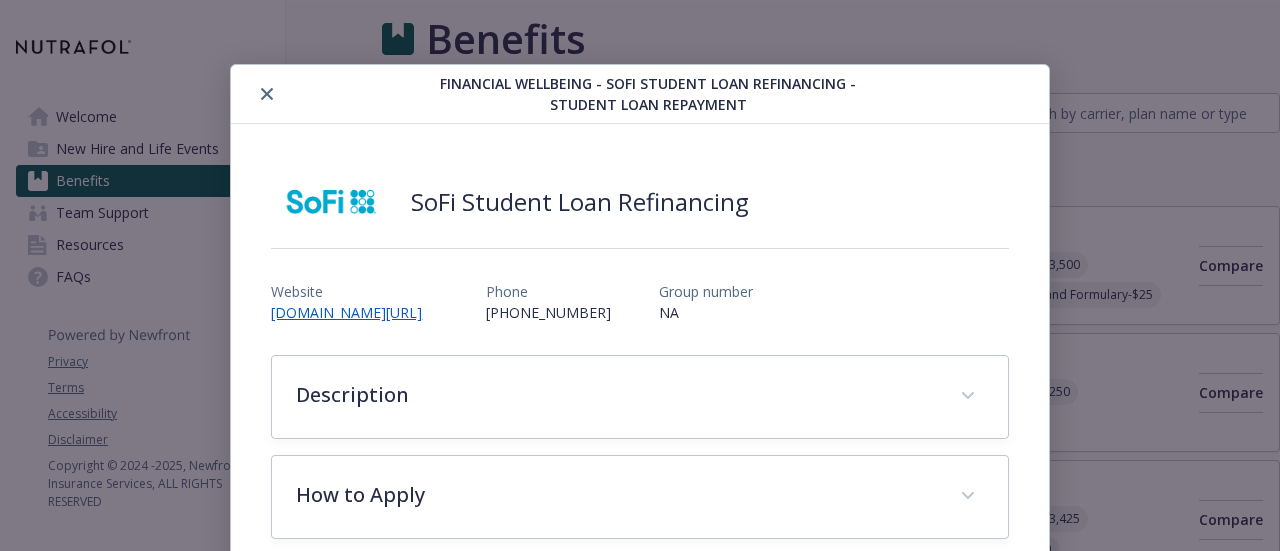 scroll, scrollTop: 3912, scrollLeft: 14, axis: both 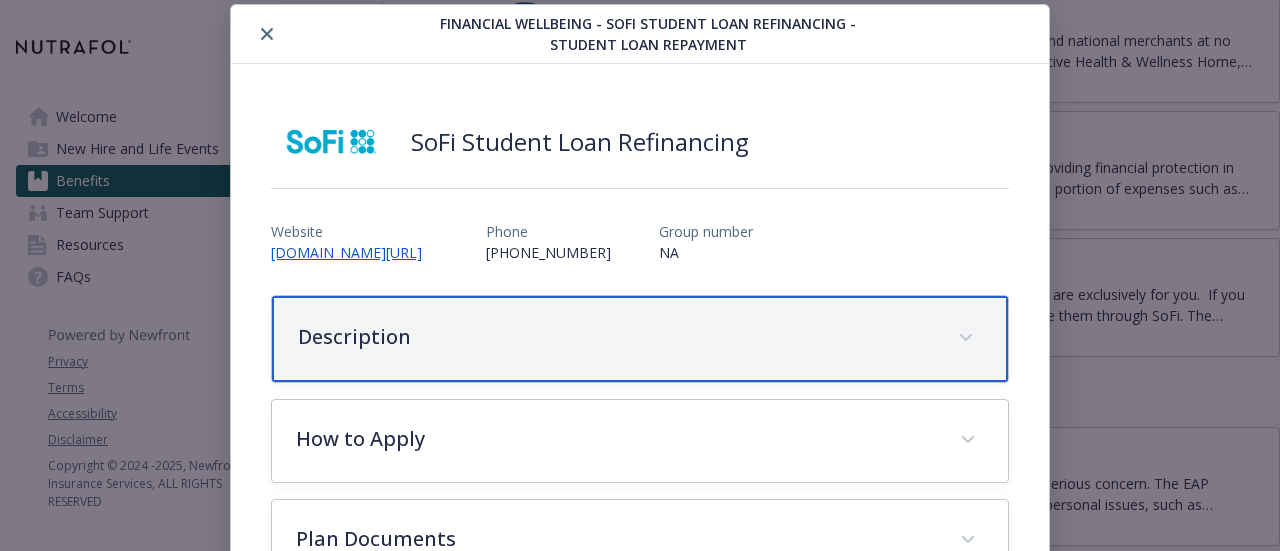 click on "Description" at bounding box center [615, 337] 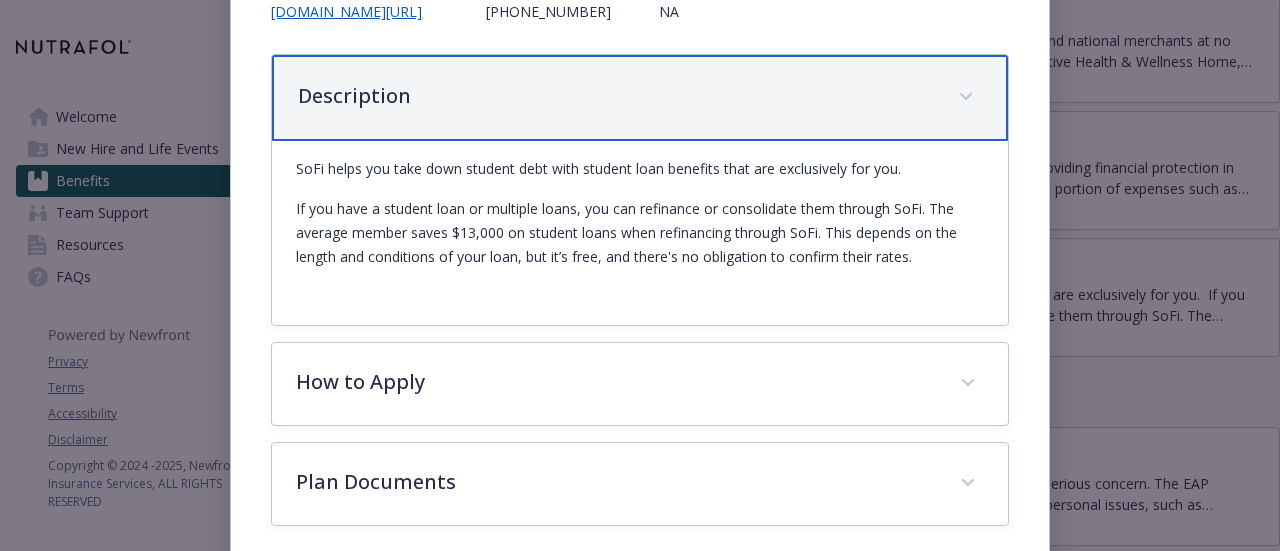 scroll, scrollTop: 321, scrollLeft: 0, axis: vertical 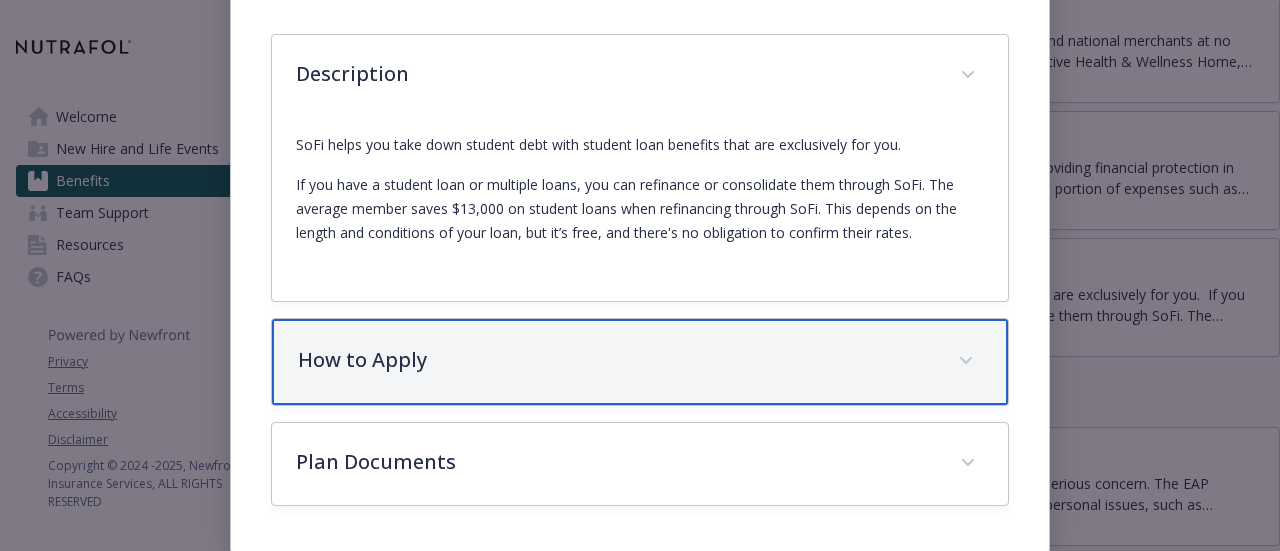click on "How to Apply" at bounding box center [639, 362] 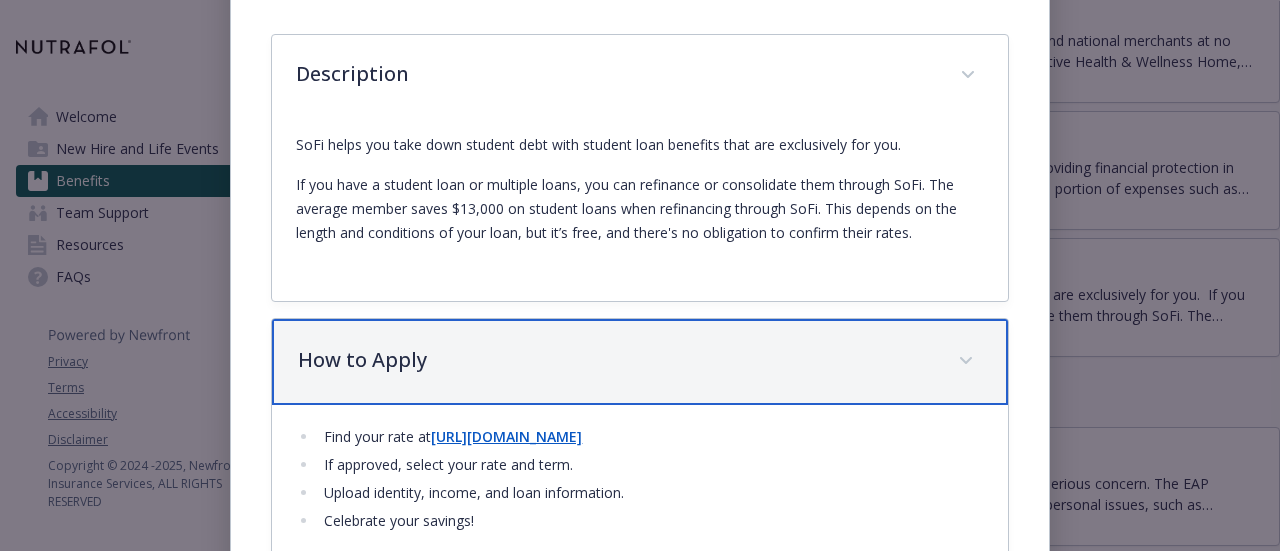 scroll, scrollTop: 505, scrollLeft: 0, axis: vertical 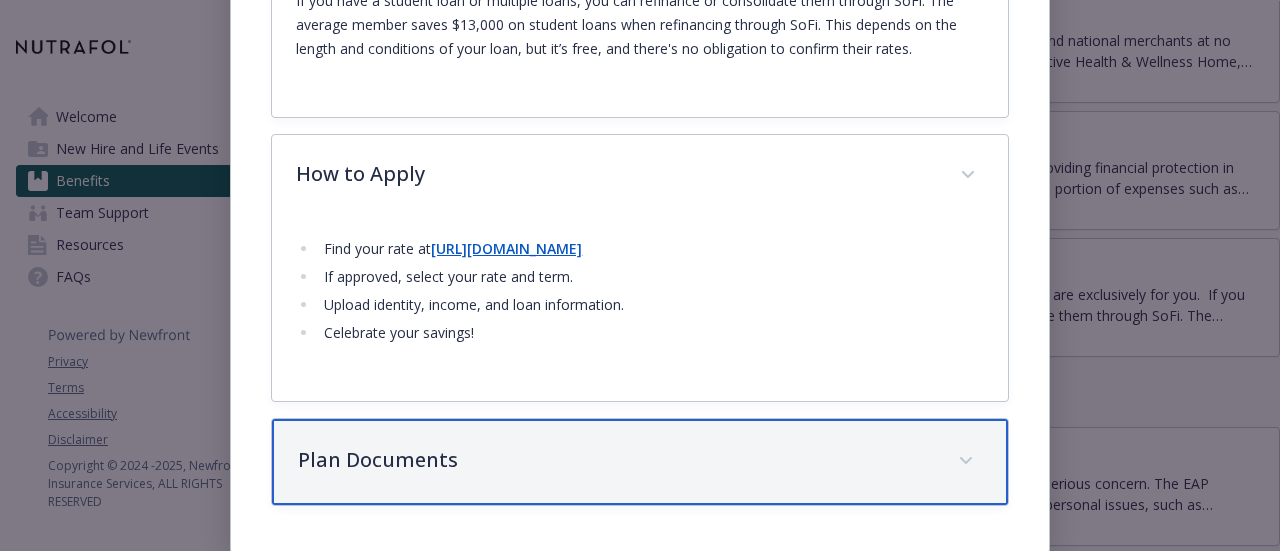 click on "Plan Documents" at bounding box center (639, 462) 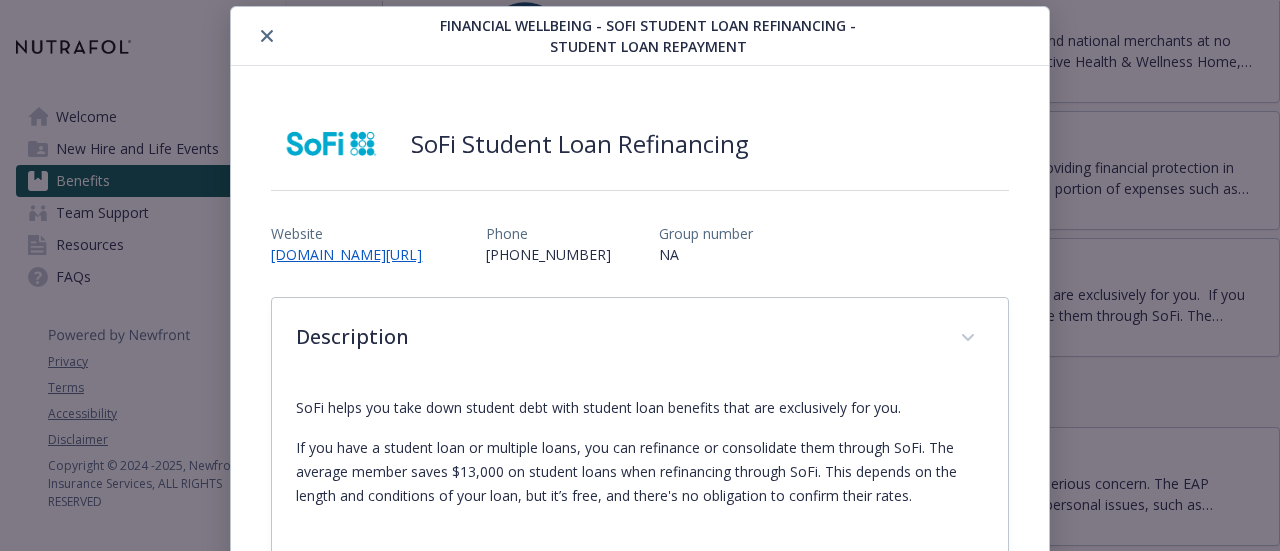 scroll, scrollTop: 57, scrollLeft: 0, axis: vertical 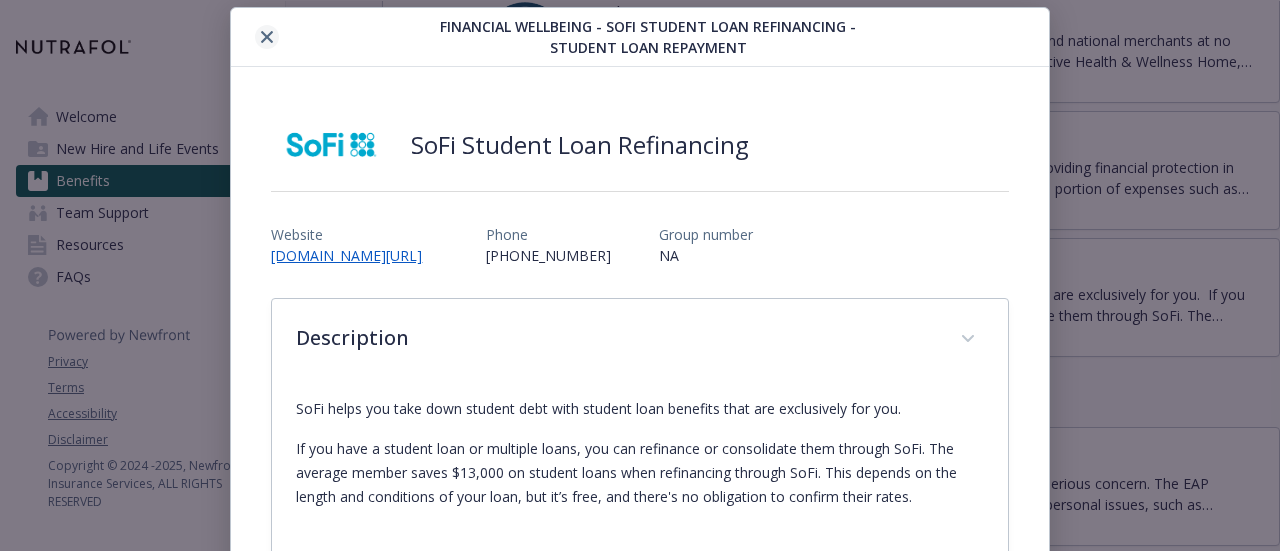 click at bounding box center (267, 37) 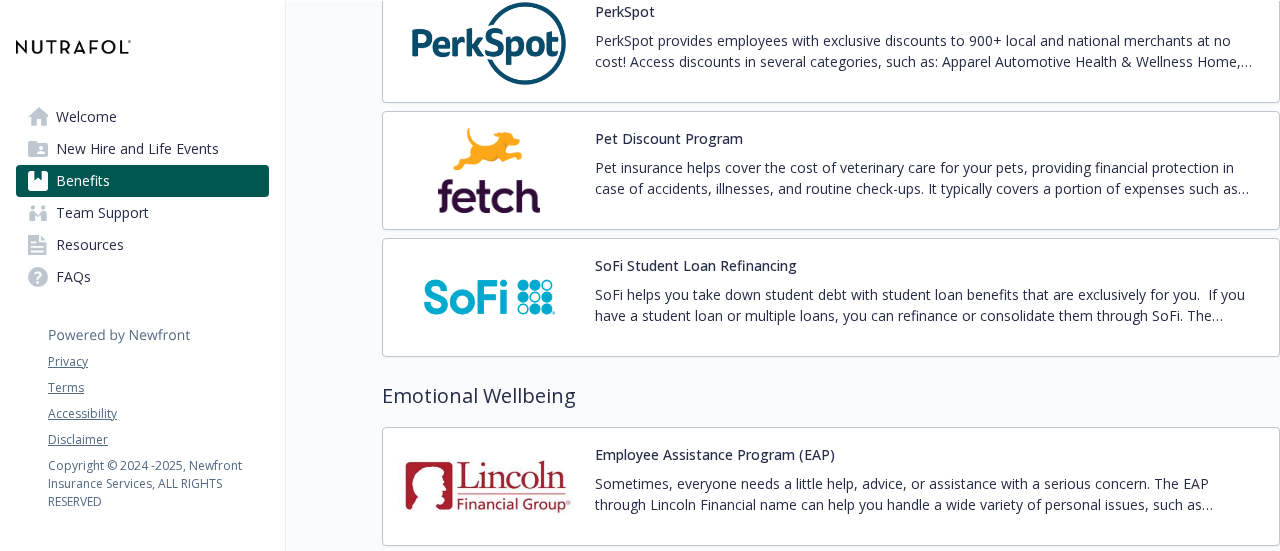 scroll, scrollTop: 4232, scrollLeft: 14, axis: both 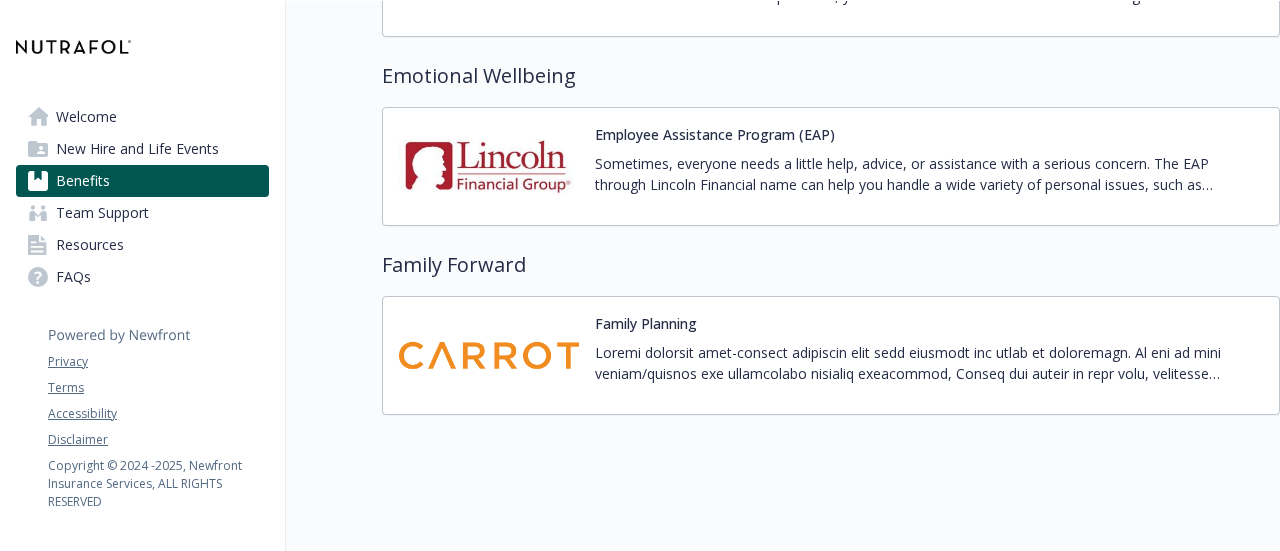 click on "Sometimes, everyone needs a little help, advice, or assistance with a serious concern. The EAP through Lincoln Financial name can help you handle a wide variety of personal issues, such as emotional health and [MEDICAL_DATA], parenting and childcare needs, financial coaching, legal consultation, and eldercare resources.
Best of all, contacting the EAP is completely confidential, free, and available to any member of your immediate household." at bounding box center [929, 174] 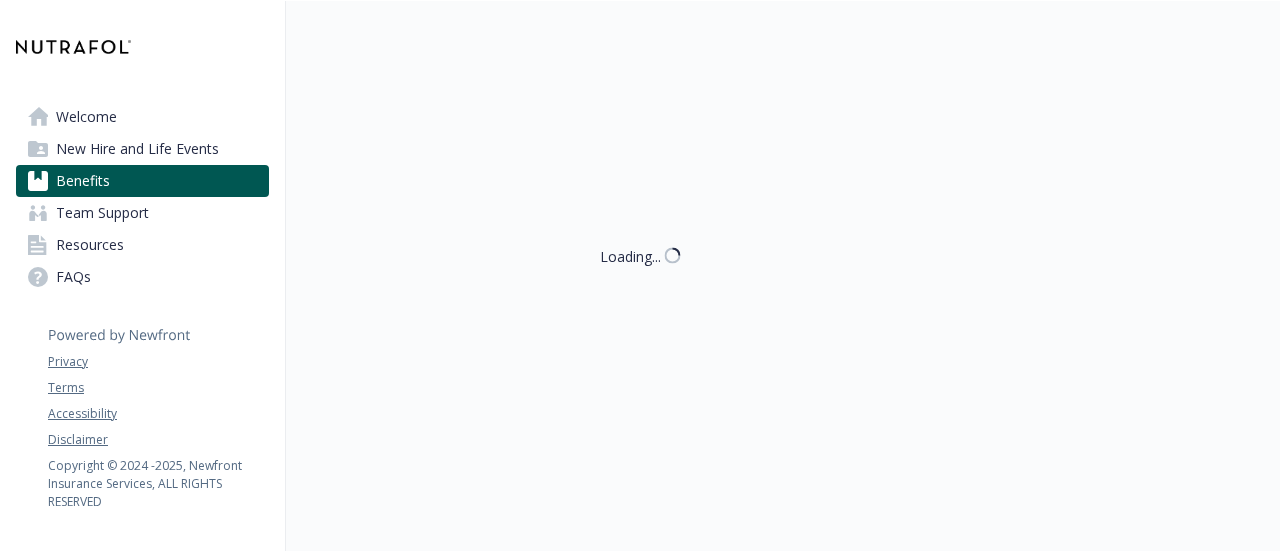 scroll, scrollTop: 4232, scrollLeft: 14, axis: both 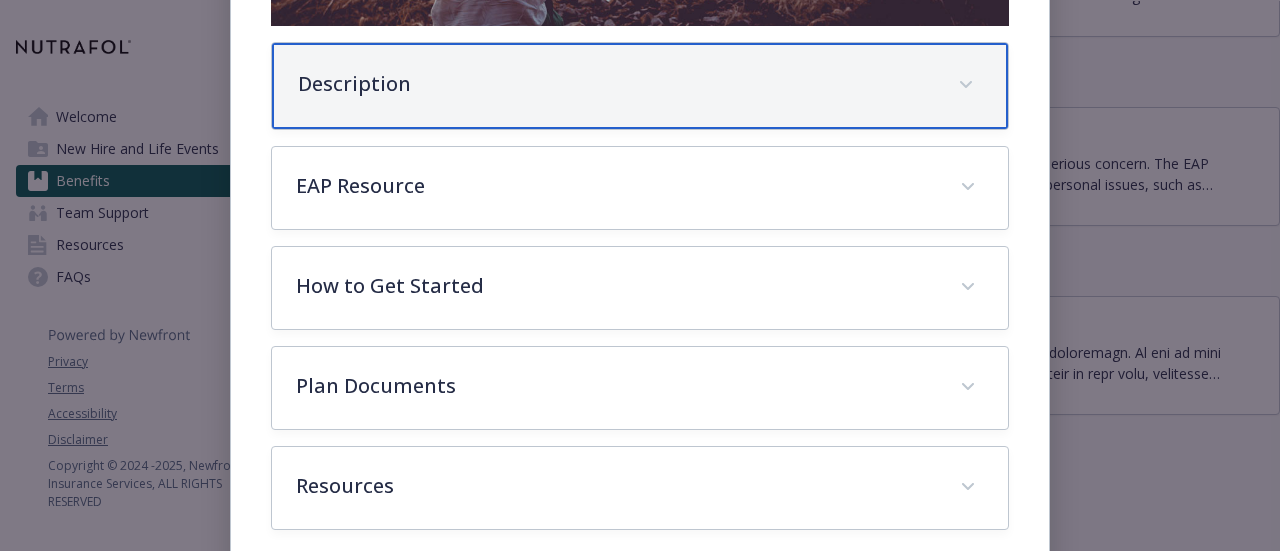 click on "Description" at bounding box center [639, 86] 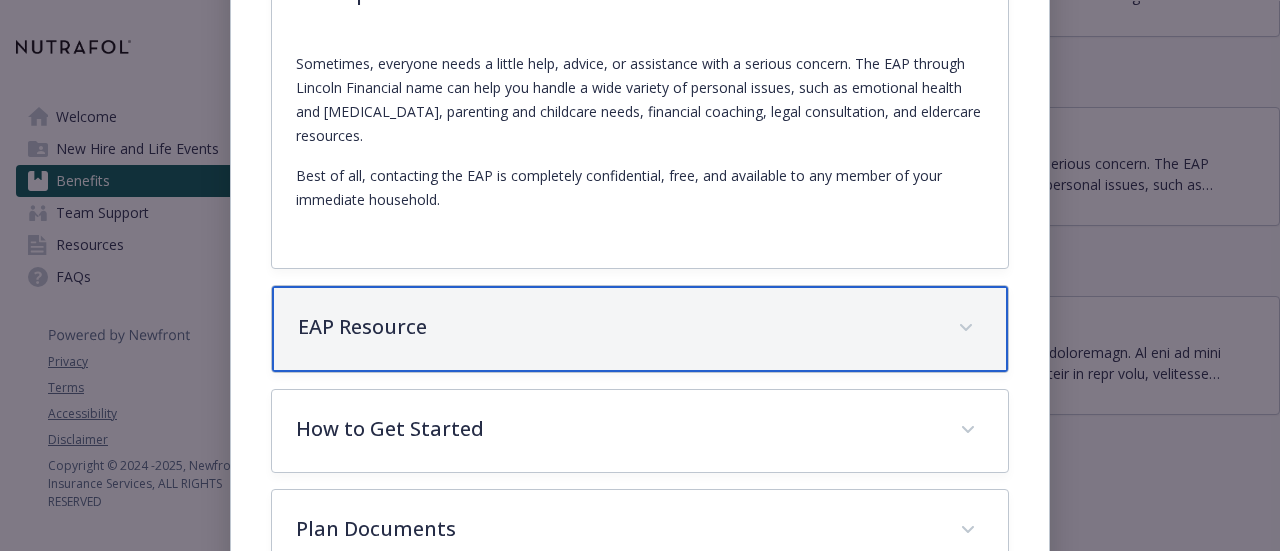 click on "EAP Resource" at bounding box center (615, 327) 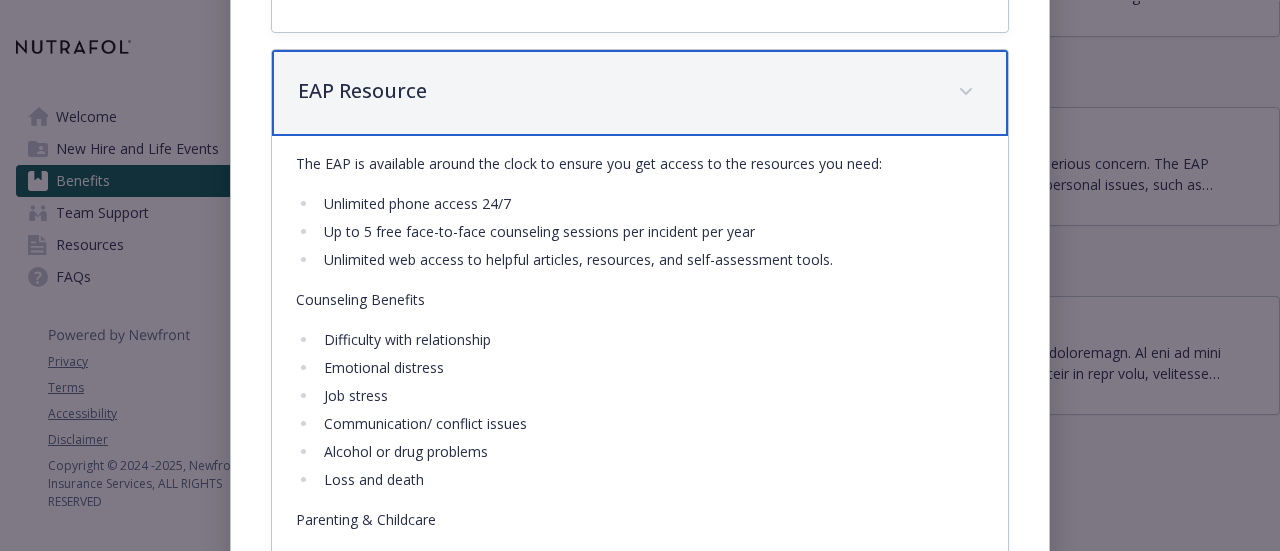 scroll, scrollTop: 928, scrollLeft: 0, axis: vertical 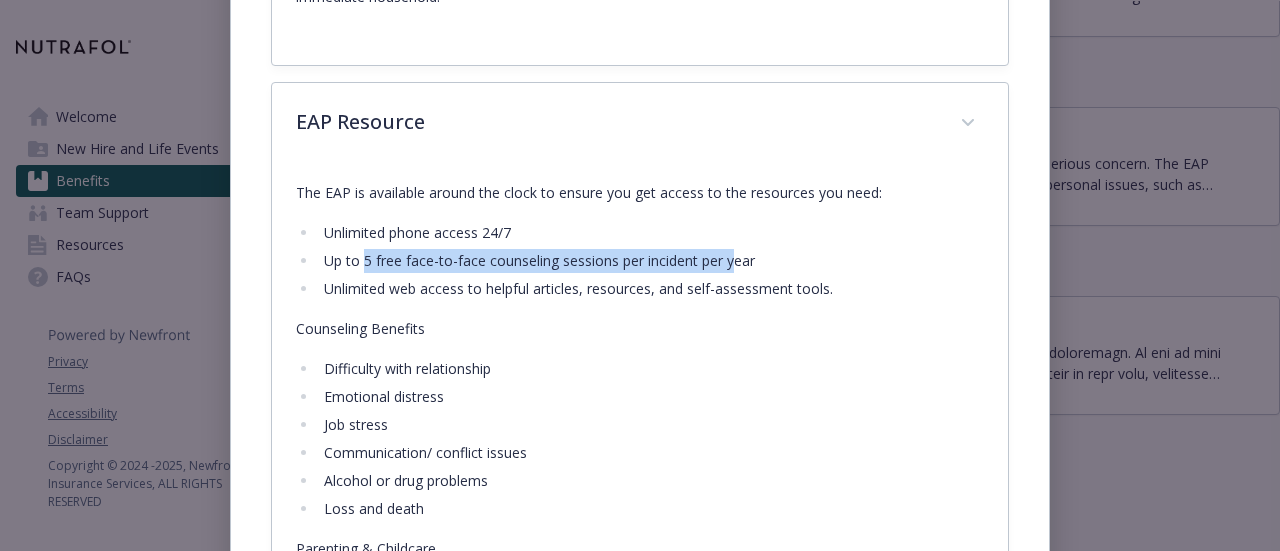 drag, startPoint x: 359, startPoint y: 253, endPoint x: 730, endPoint y: 258, distance: 371.0337 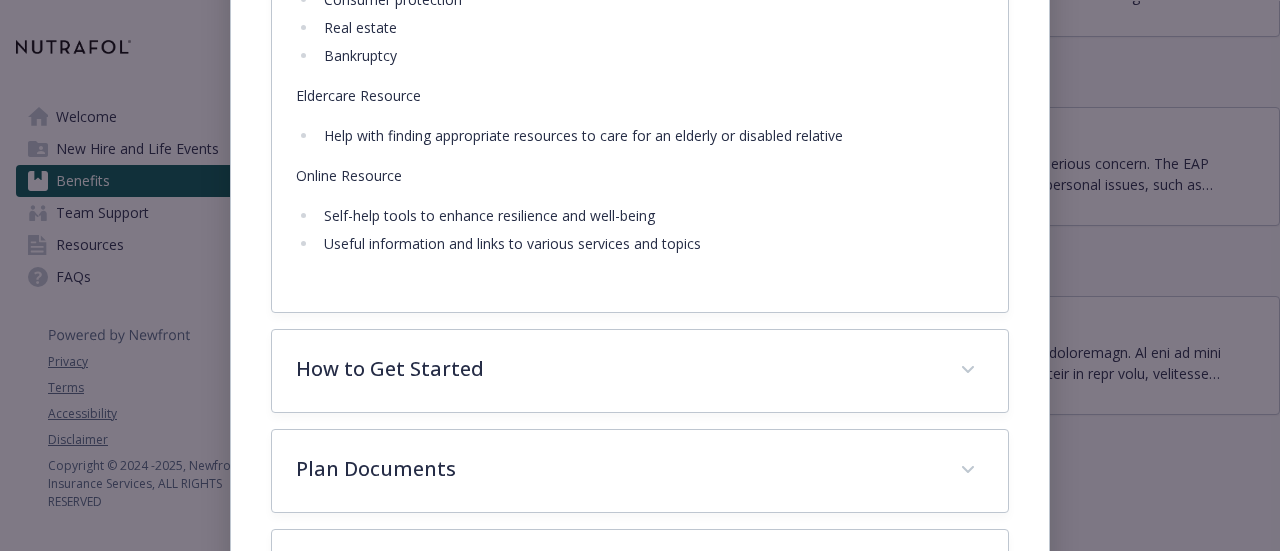 scroll, scrollTop: 2143, scrollLeft: 0, axis: vertical 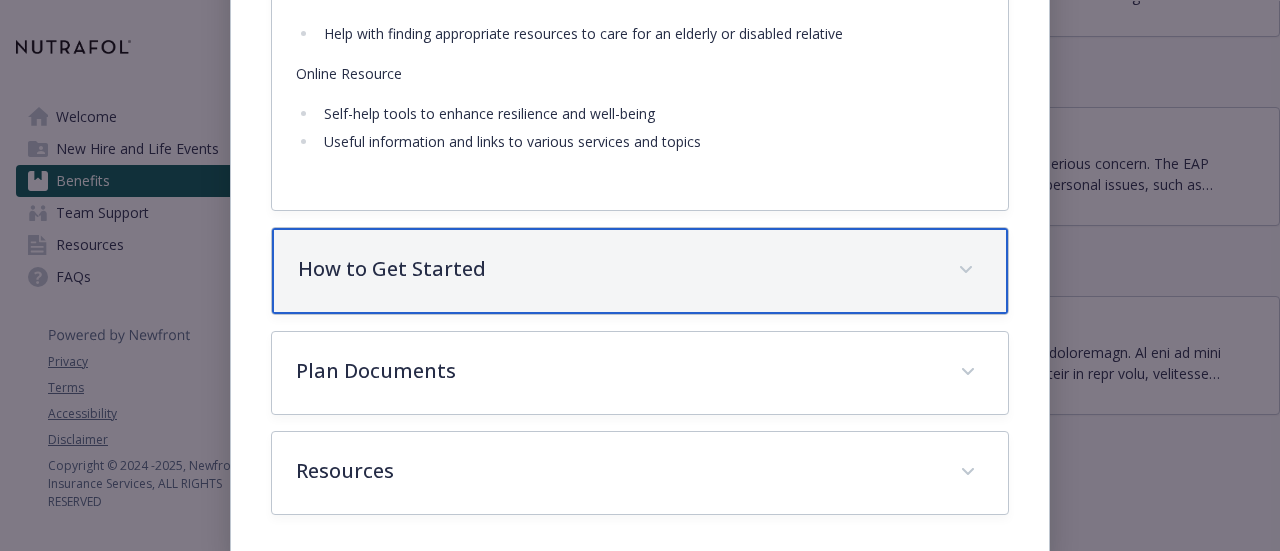 click on "How to Get Started" at bounding box center [639, 271] 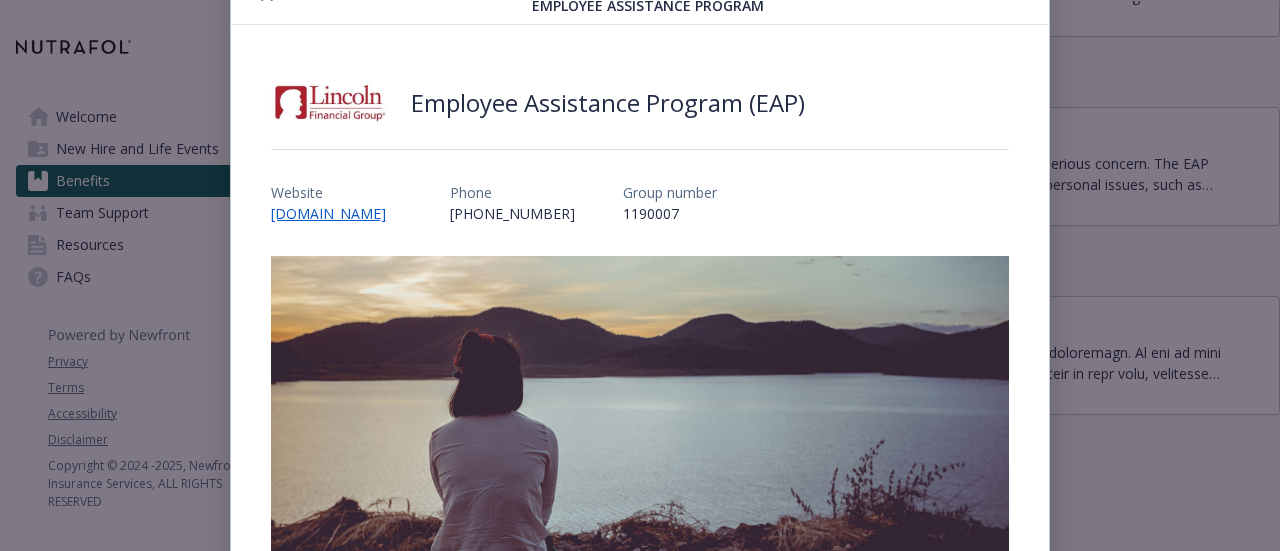 scroll, scrollTop: 0, scrollLeft: 0, axis: both 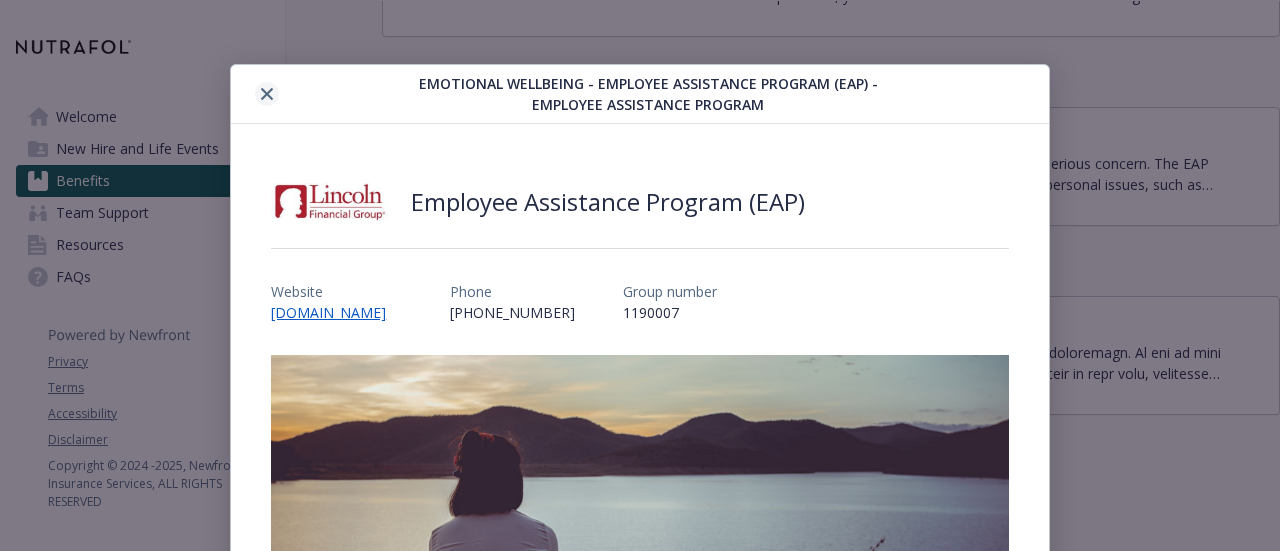 click at bounding box center [267, 94] 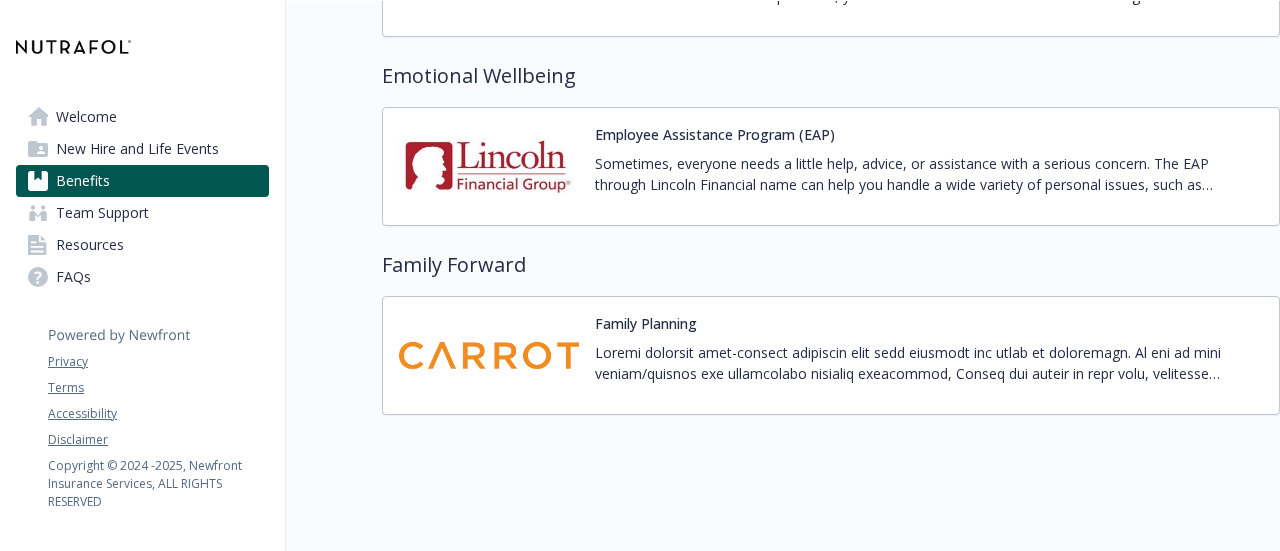 click at bounding box center (489, 355) 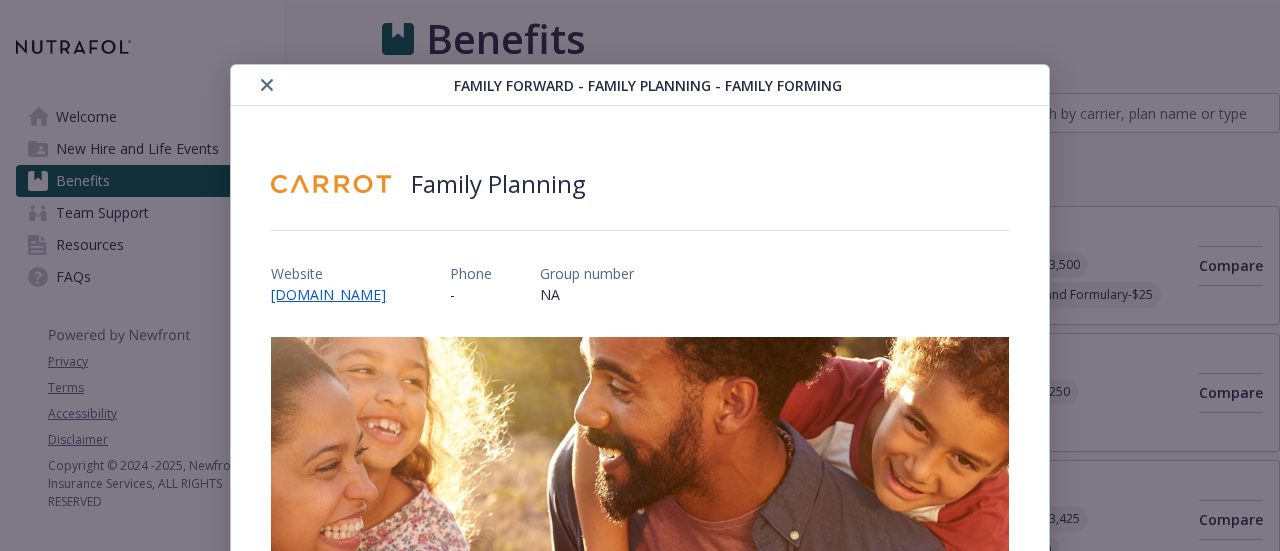 scroll, scrollTop: 4232, scrollLeft: 14, axis: both 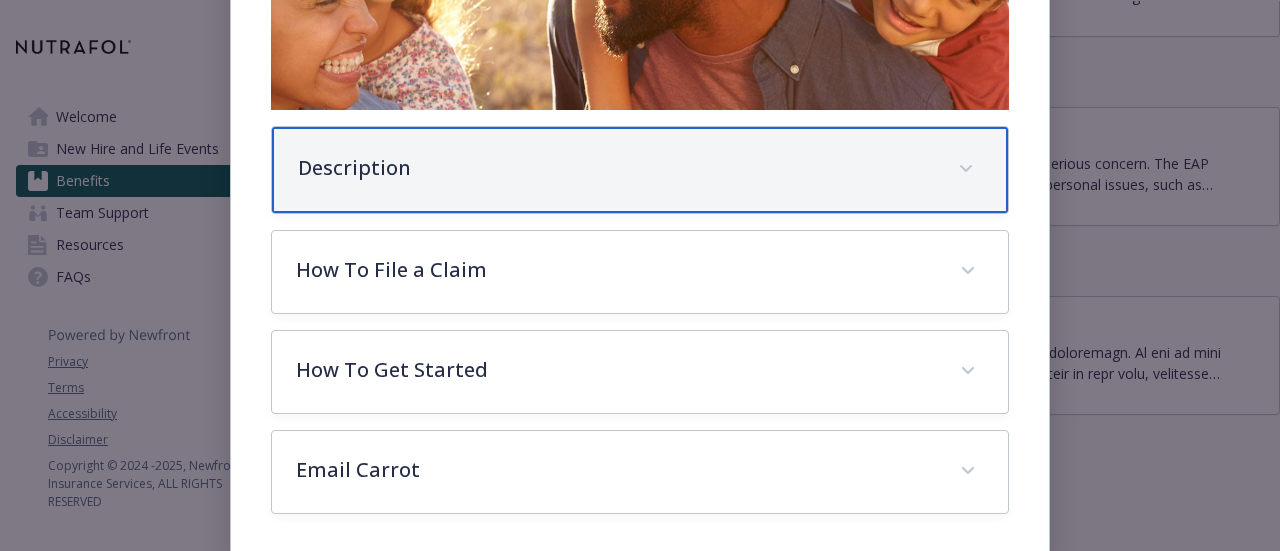 click on "Description" at bounding box center [639, 170] 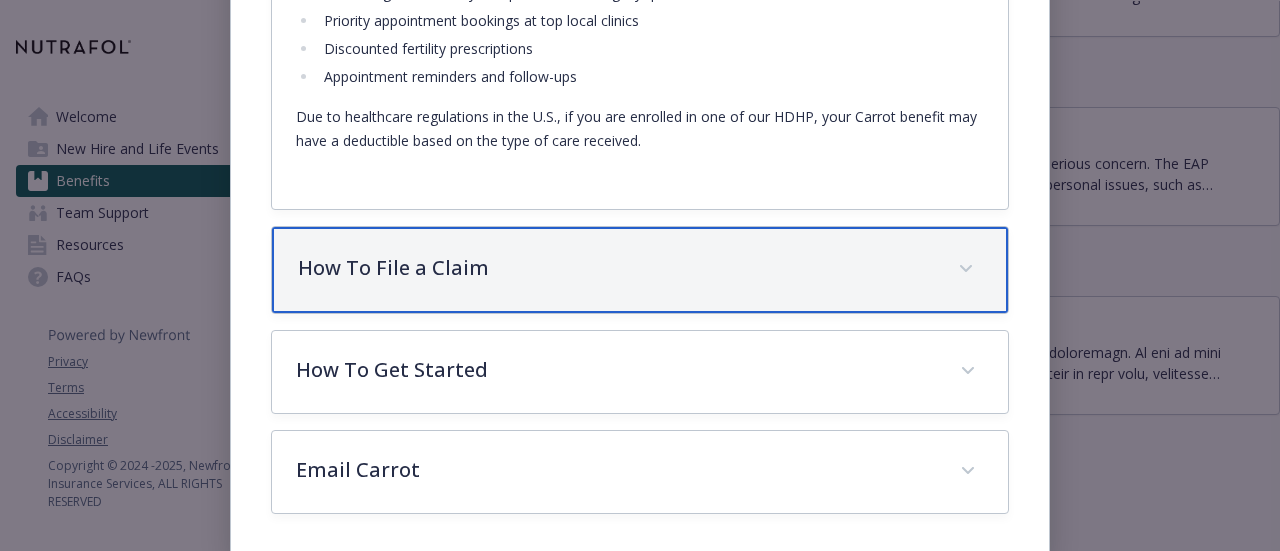 click on "How To File a Claim" at bounding box center (639, 270) 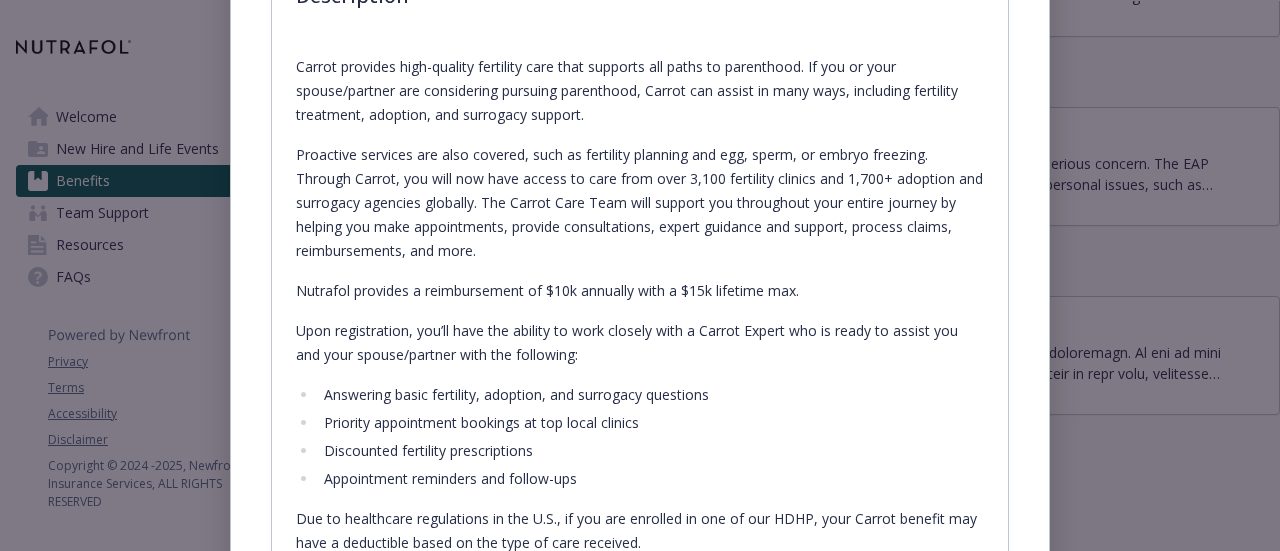 scroll, scrollTop: 736, scrollLeft: 0, axis: vertical 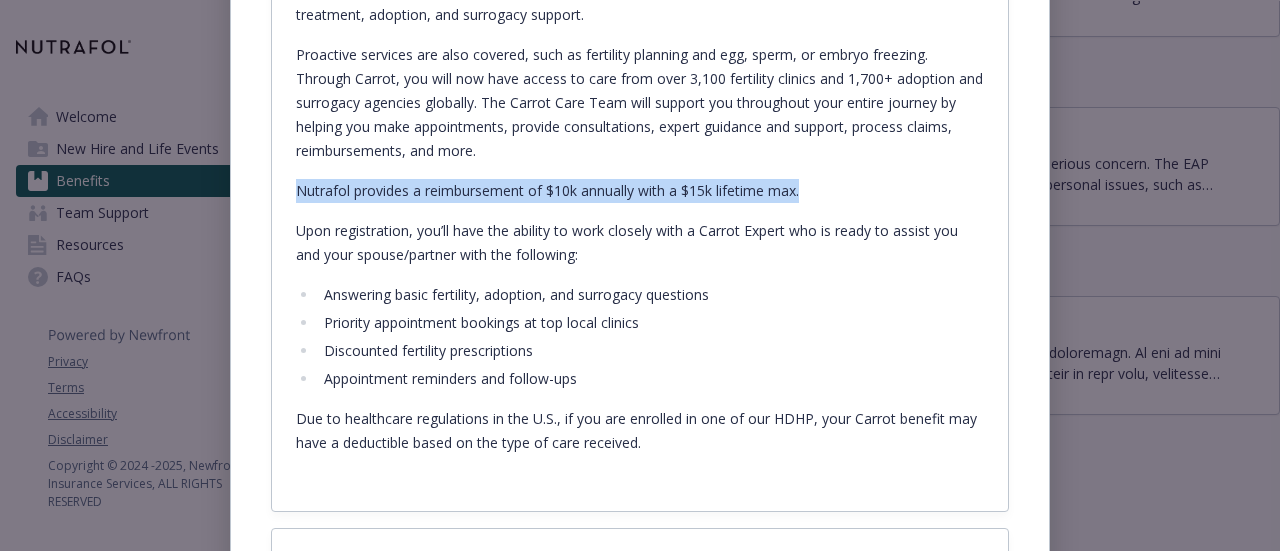 drag, startPoint x: 292, startPoint y: 183, endPoint x: 848, endPoint y: 182, distance: 556.0009 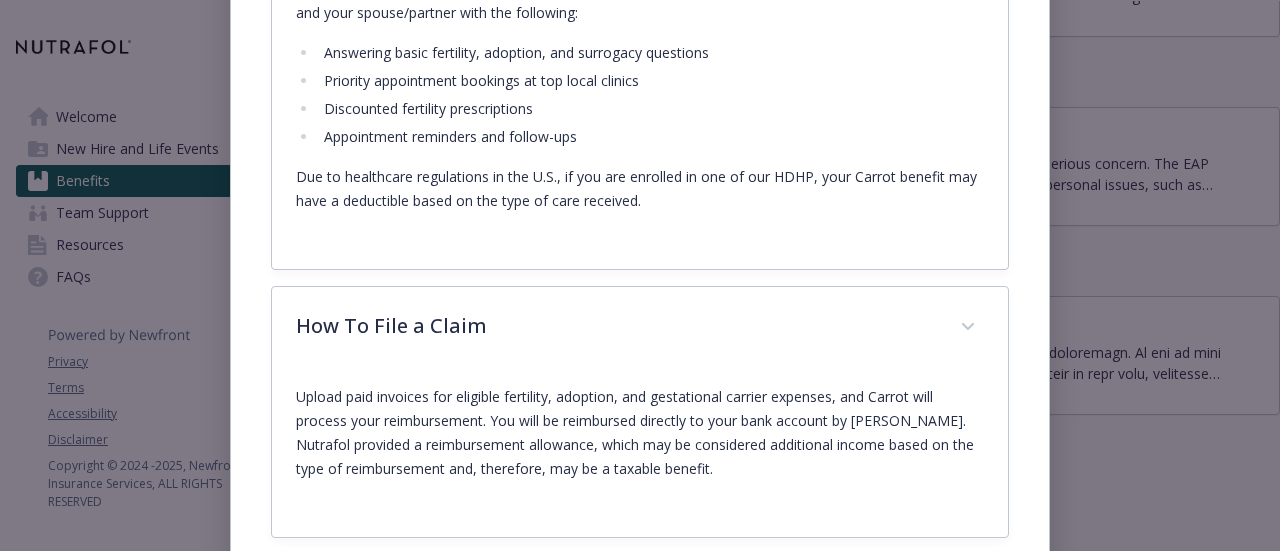 scroll, scrollTop: 1206, scrollLeft: 0, axis: vertical 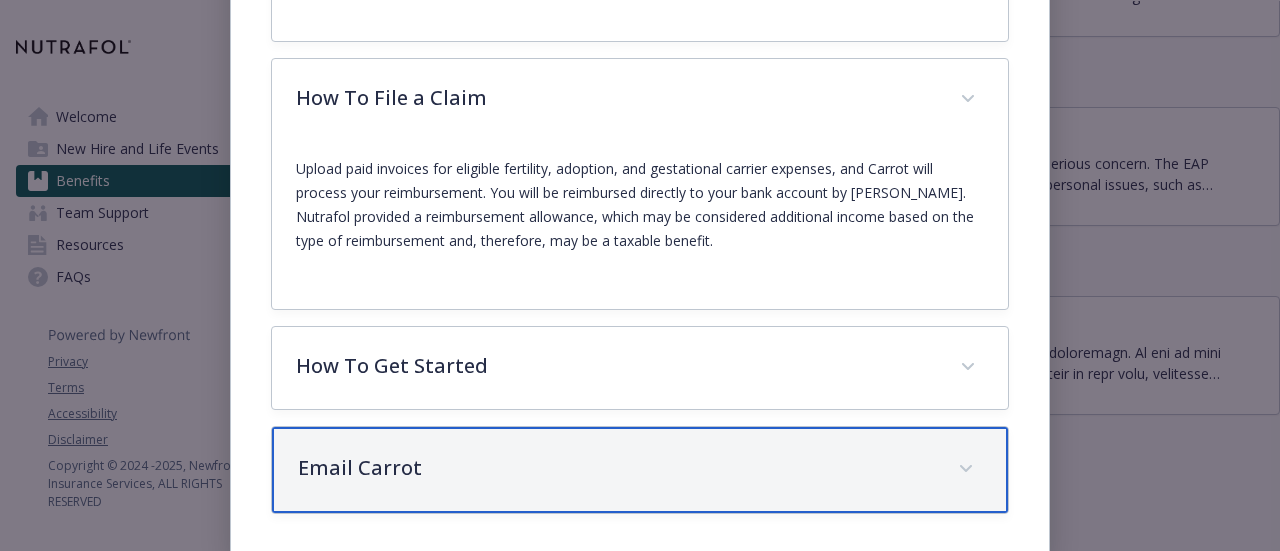 drag, startPoint x: 444, startPoint y: 451, endPoint x: 363, endPoint y: 470, distance: 83.198555 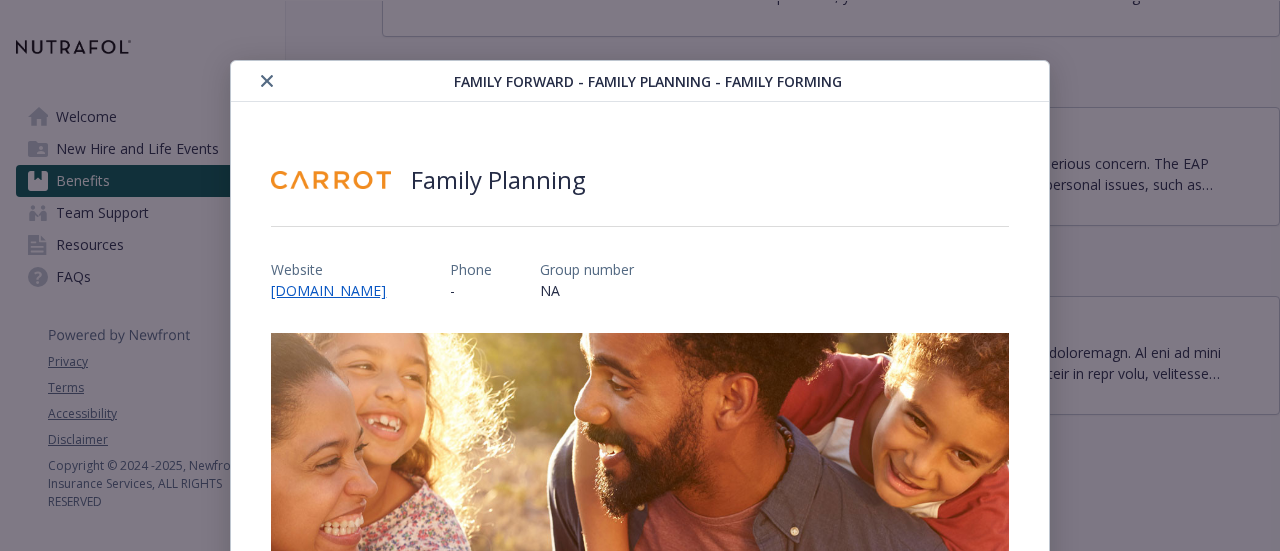 scroll, scrollTop: 0, scrollLeft: 0, axis: both 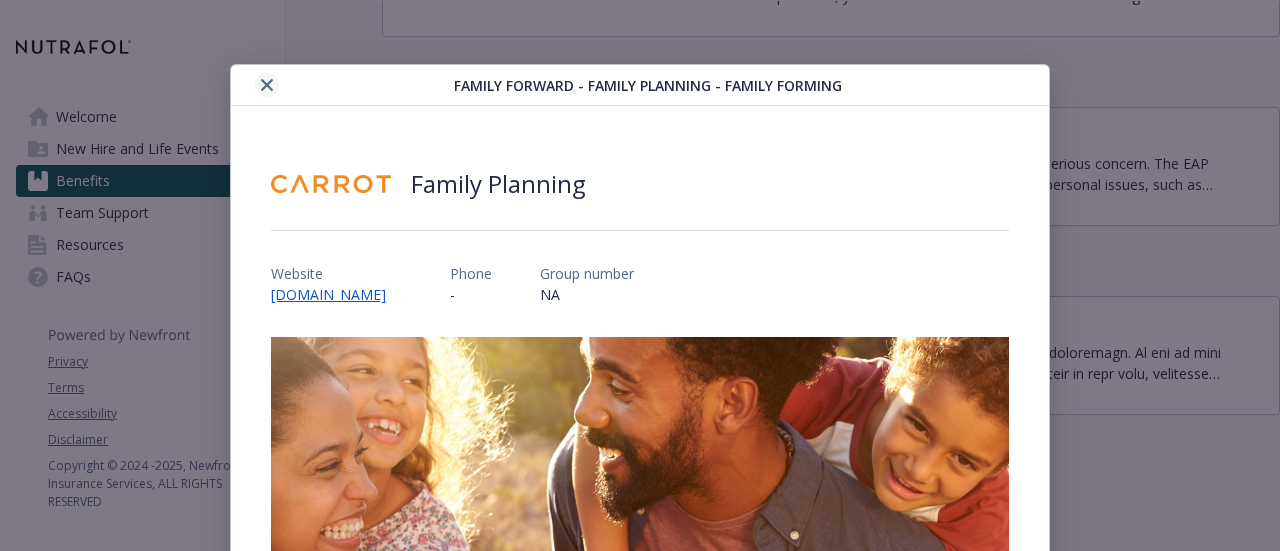 click at bounding box center [267, 85] 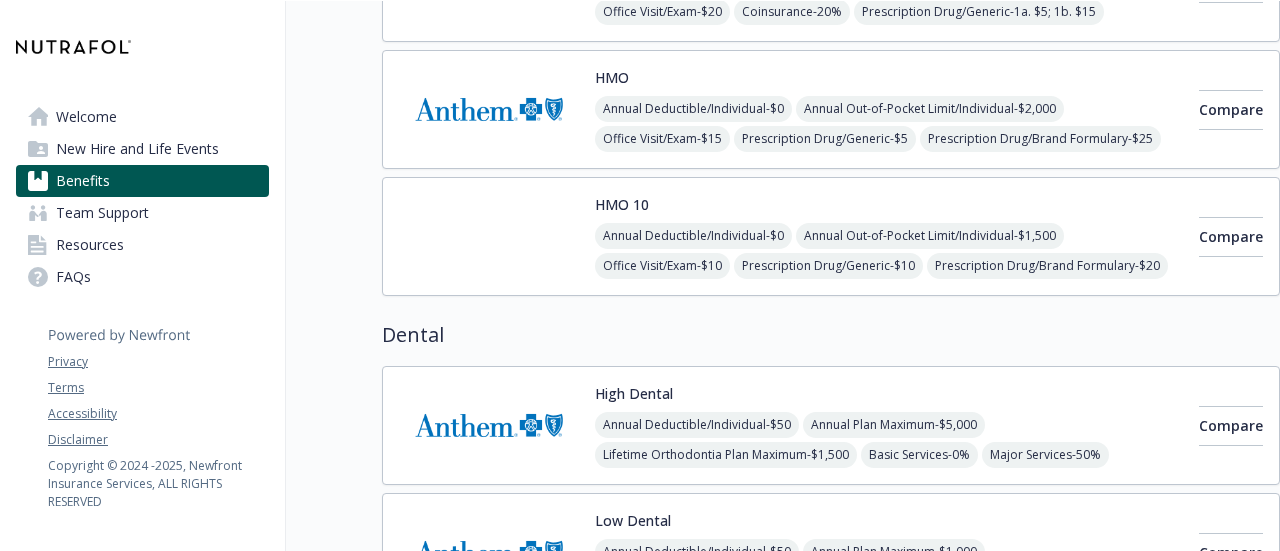 scroll, scrollTop: 0, scrollLeft: 14, axis: horizontal 